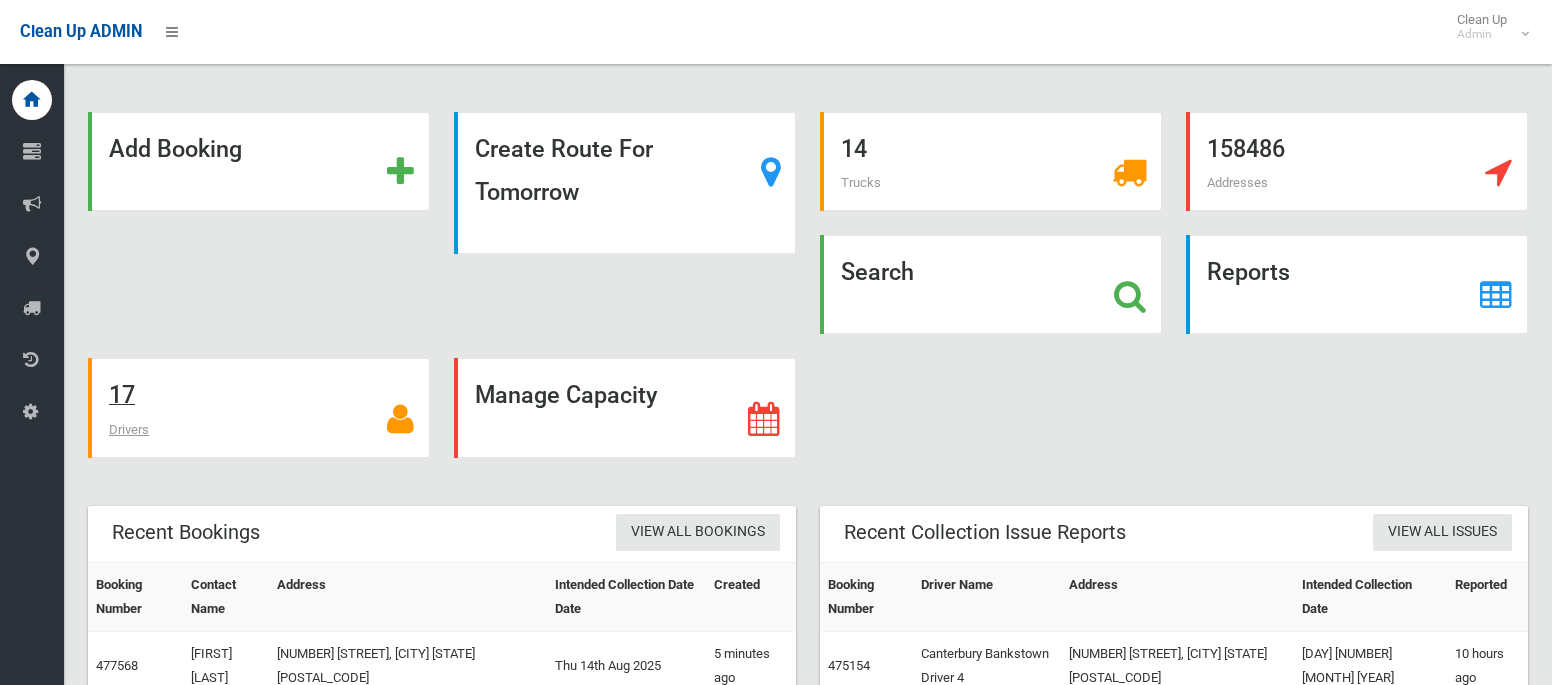 scroll, scrollTop: 0, scrollLeft: 0, axis: both 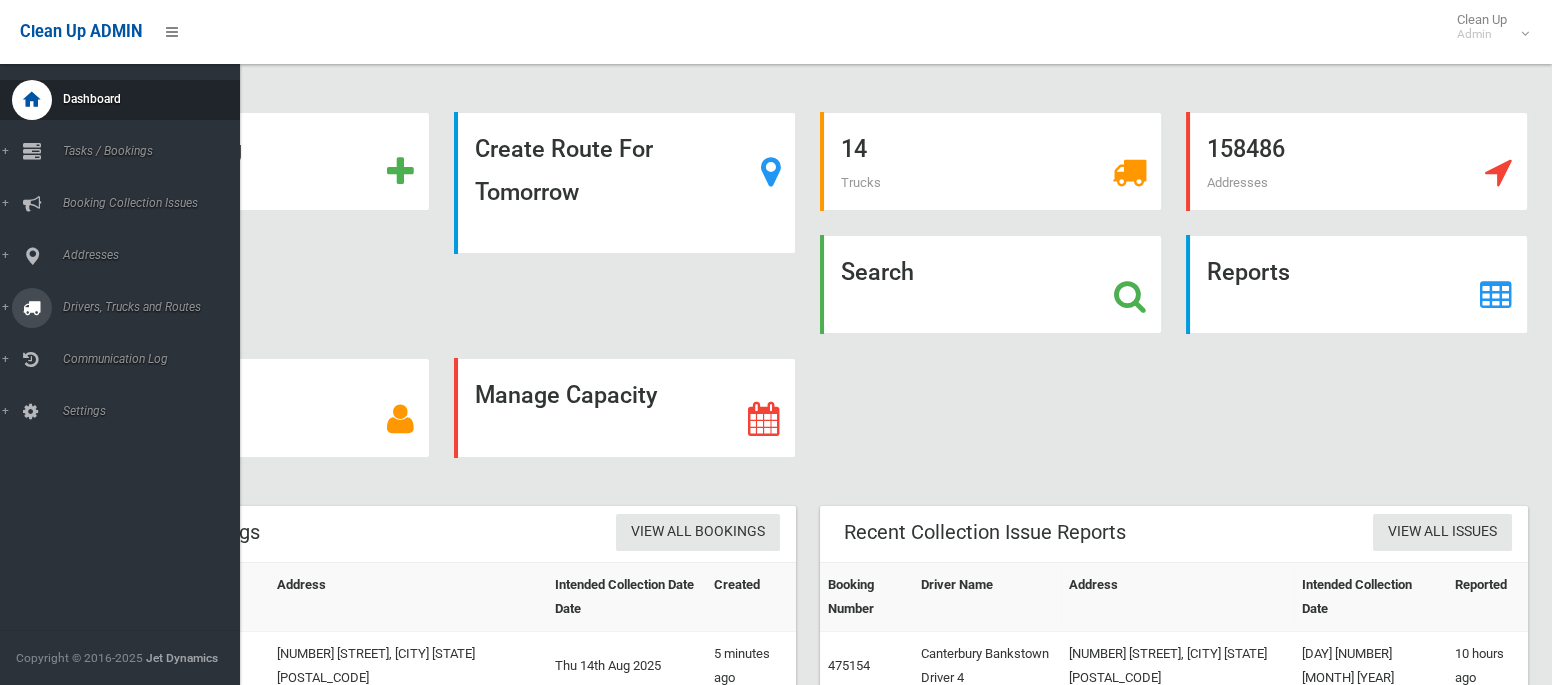 click on "Drivers, Trucks and Routes" at bounding box center (148, 307) 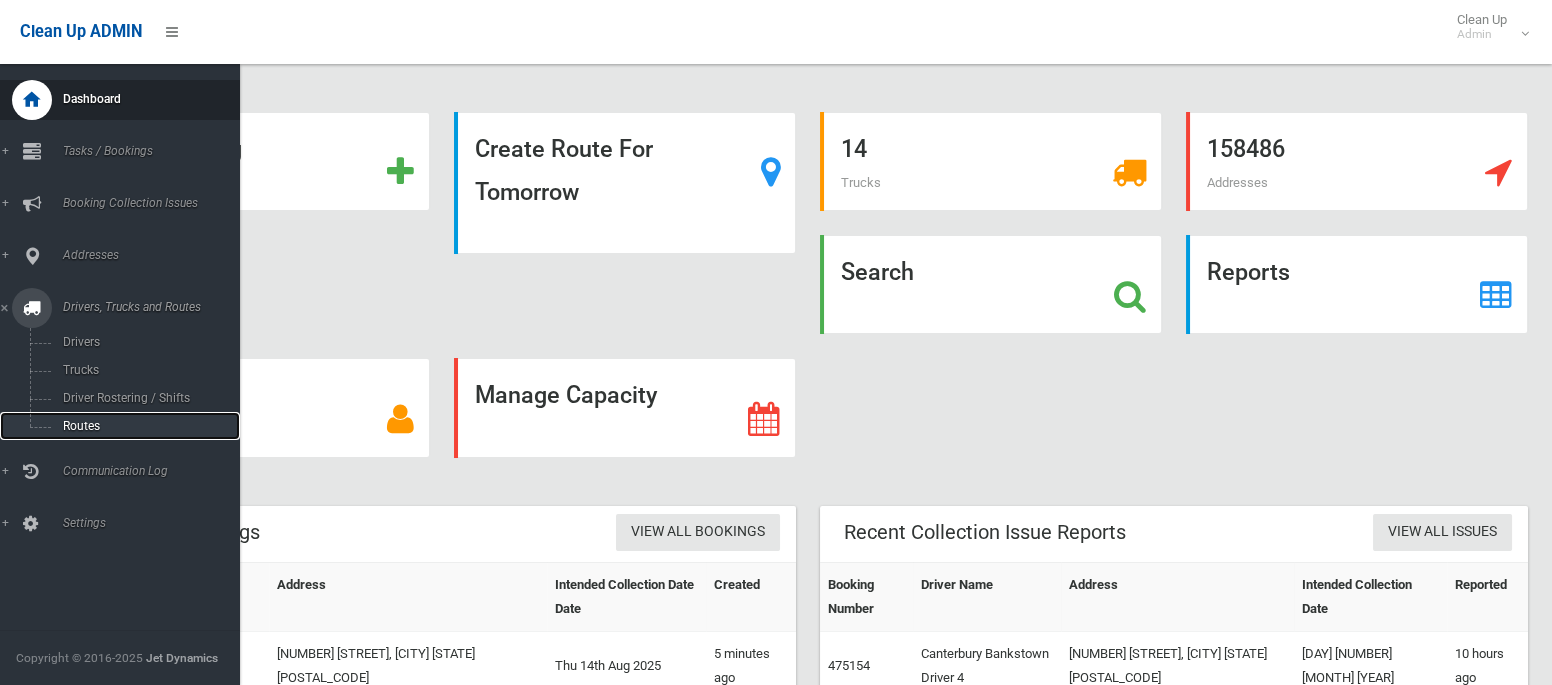 click on "Routes" at bounding box center (120, 426) 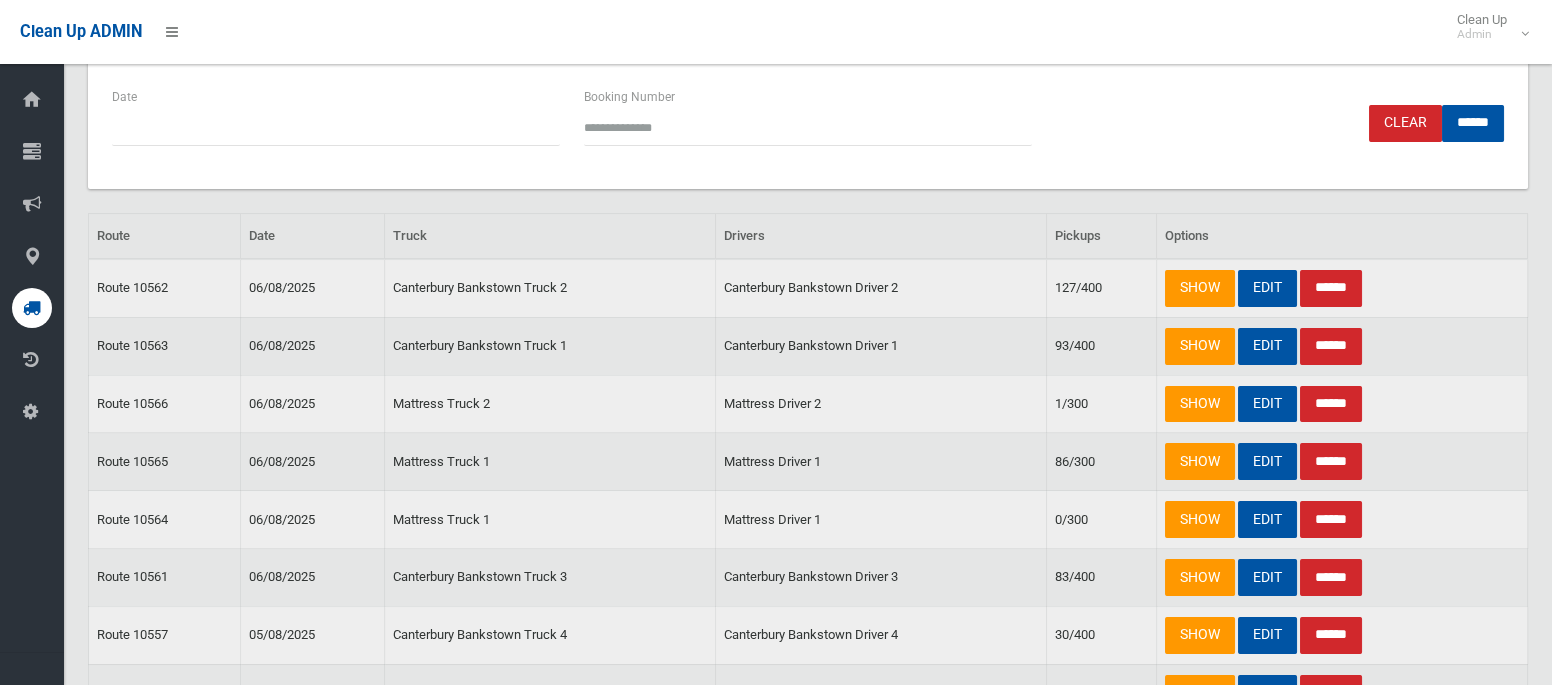 scroll, scrollTop: 163, scrollLeft: 0, axis: vertical 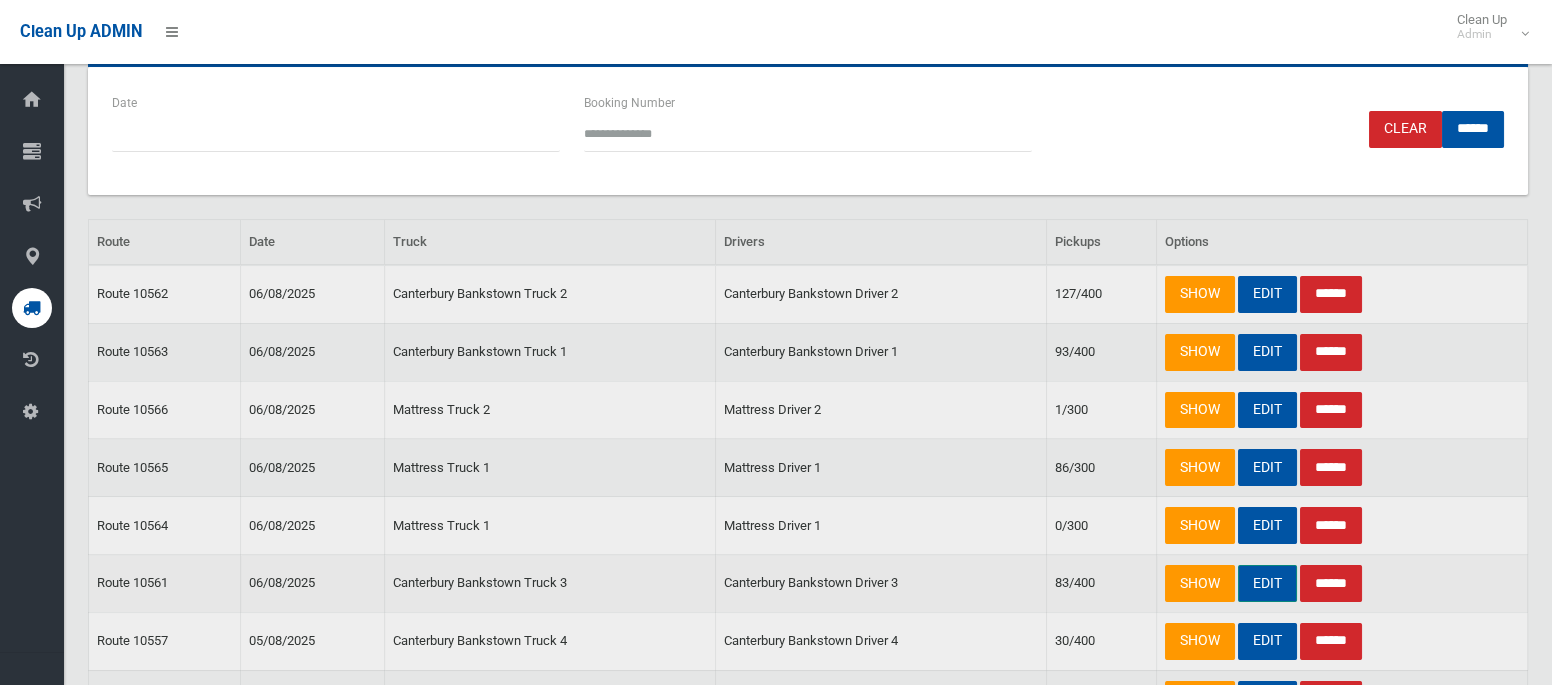 click on "EDIT" at bounding box center [1267, 583] 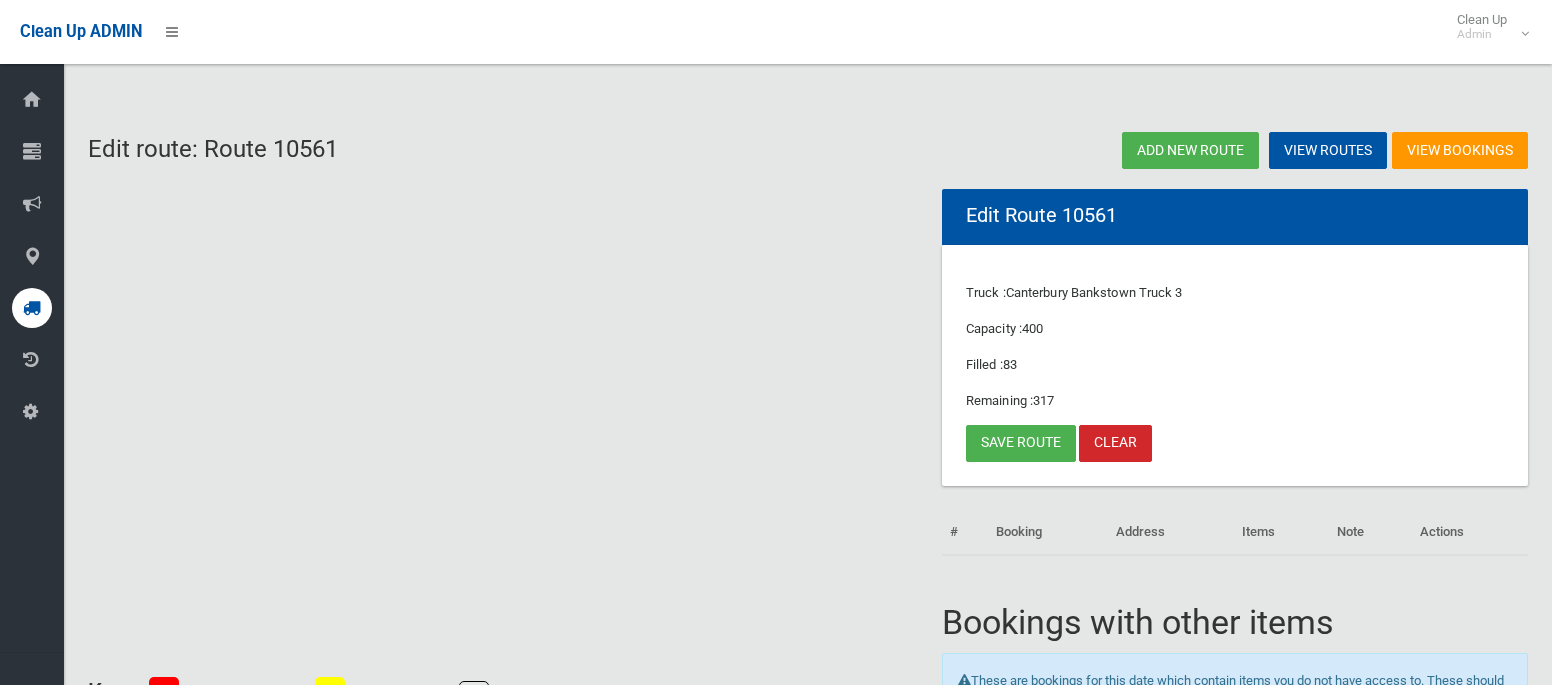 scroll, scrollTop: 0, scrollLeft: 0, axis: both 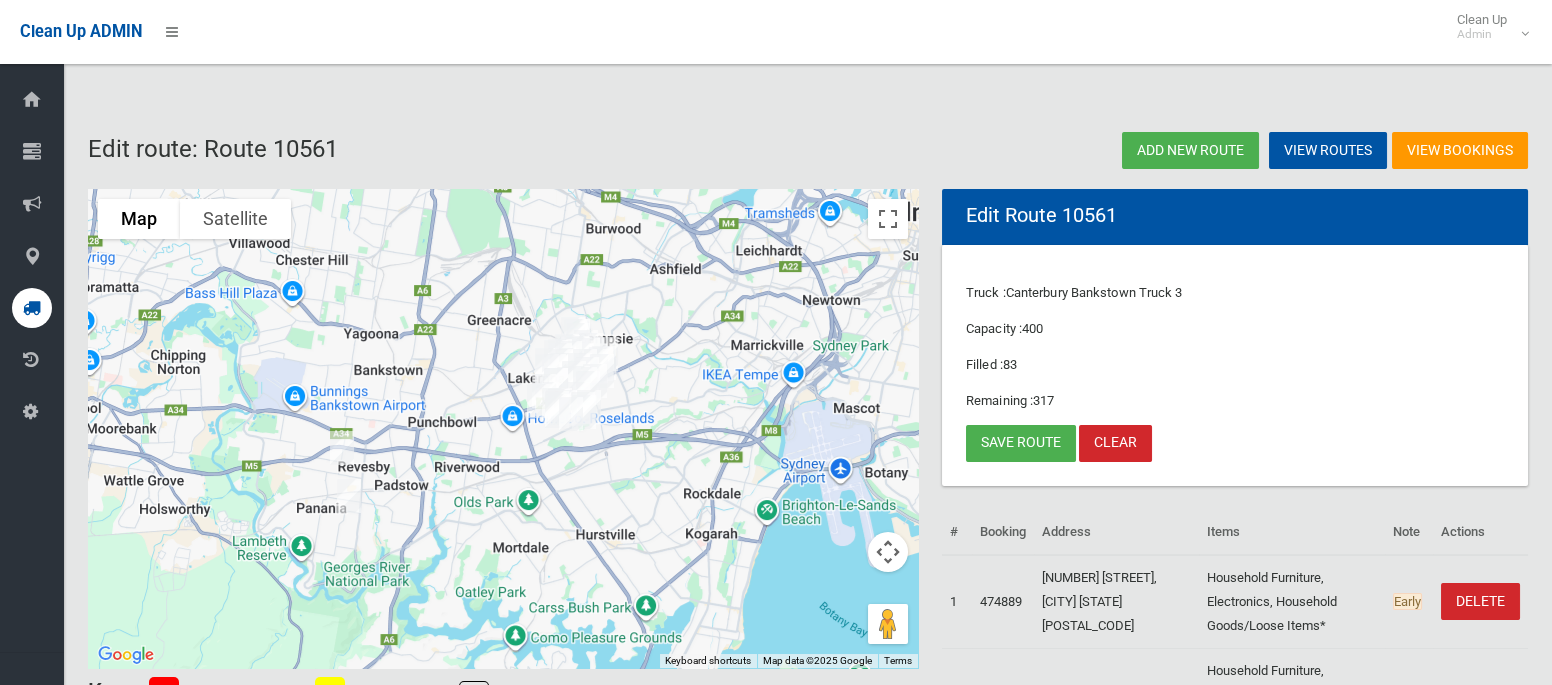 click at bounding box center [342, 448] 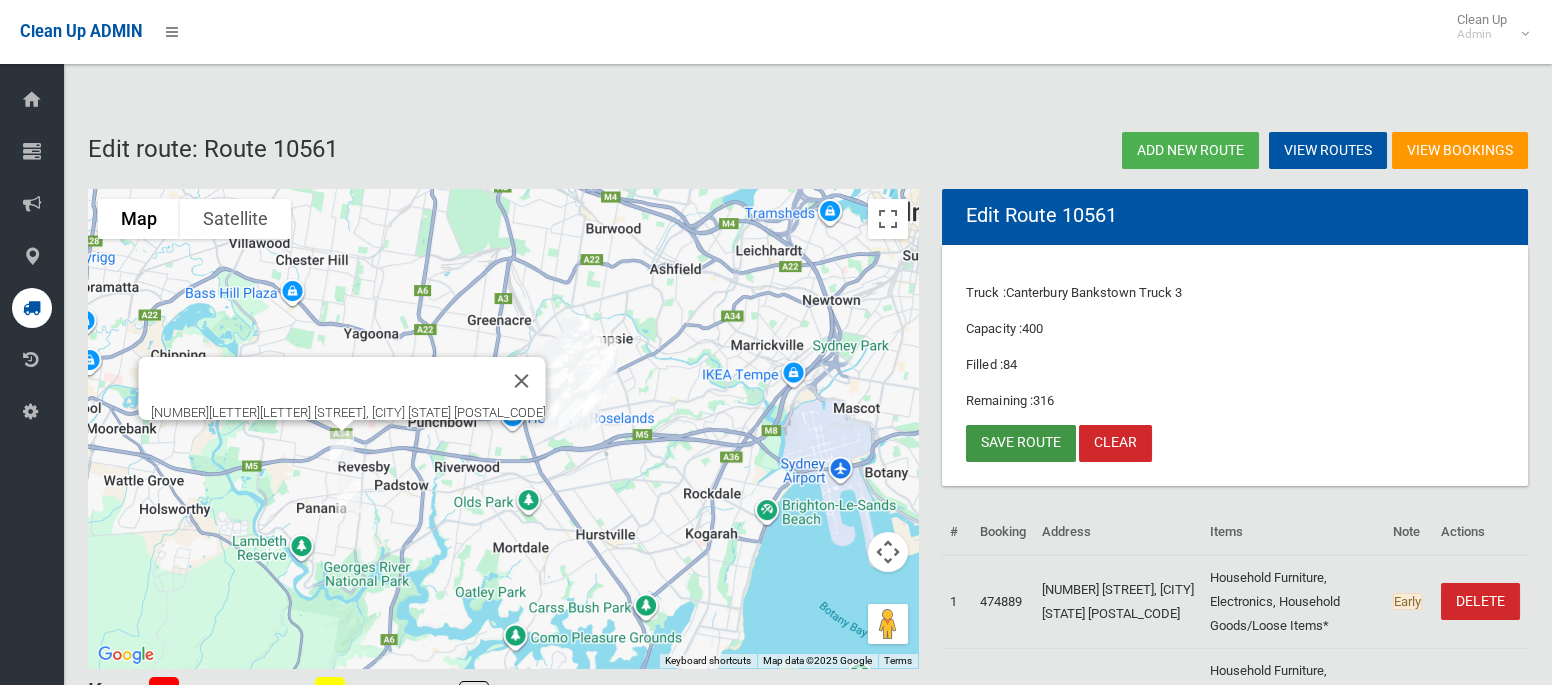 click on "Save route" at bounding box center [1021, 443] 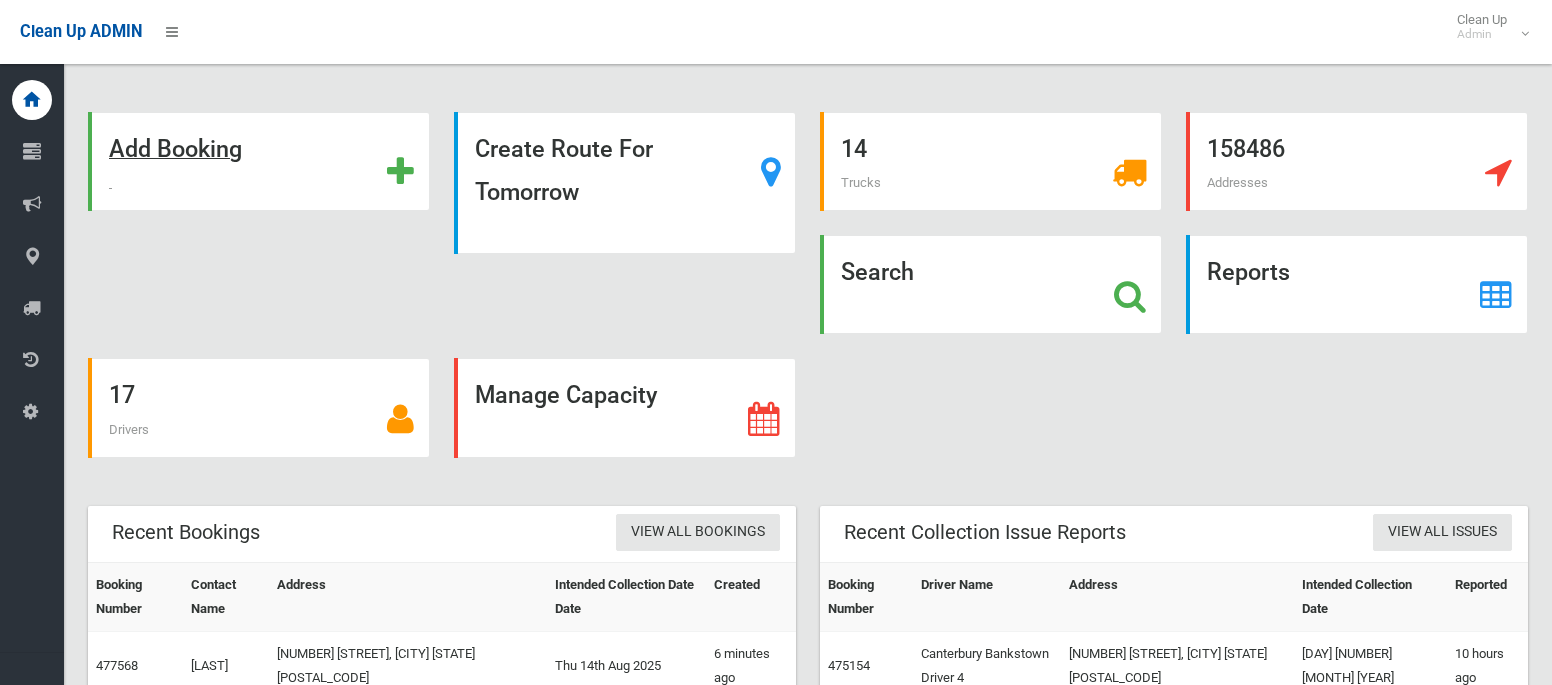 scroll, scrollTop: 0, scrollLeft: 0, axis: both 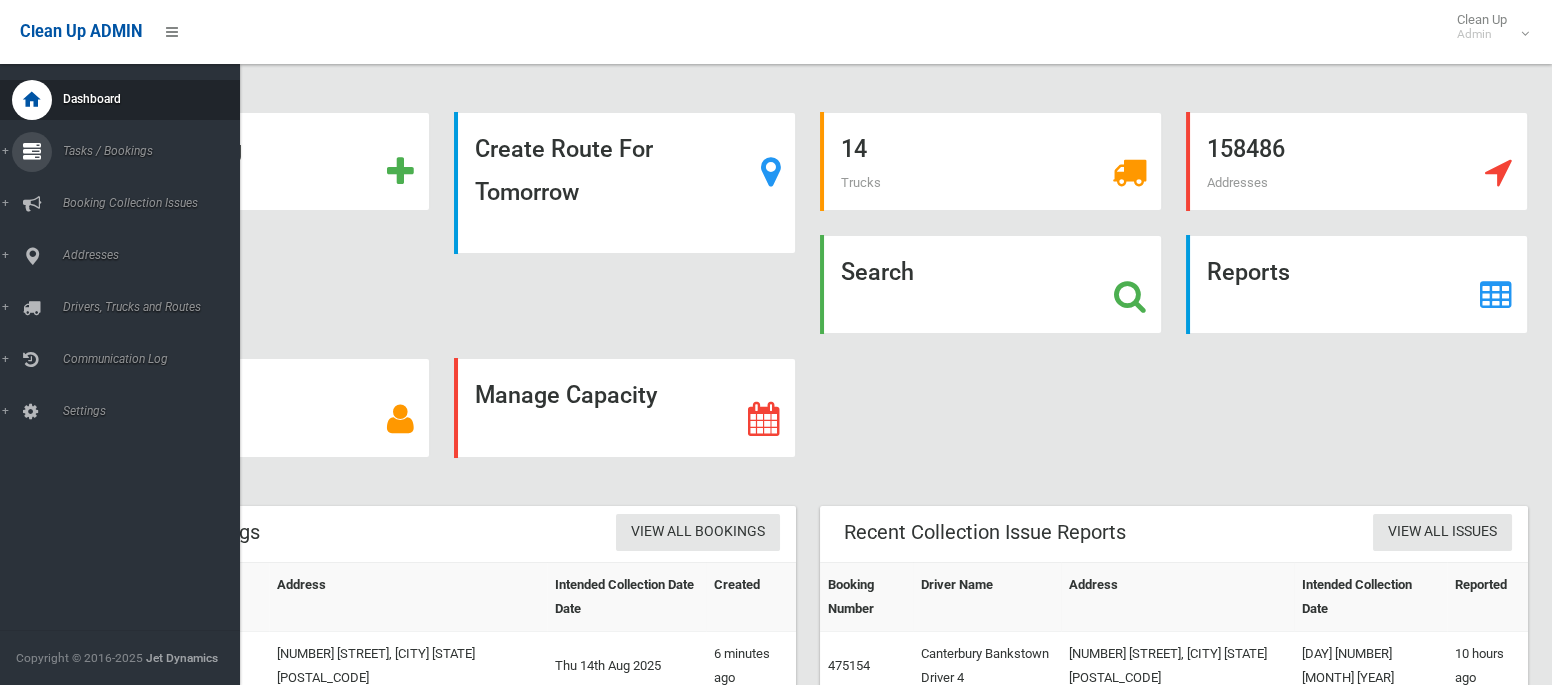 click at bounding box center [32, 152] 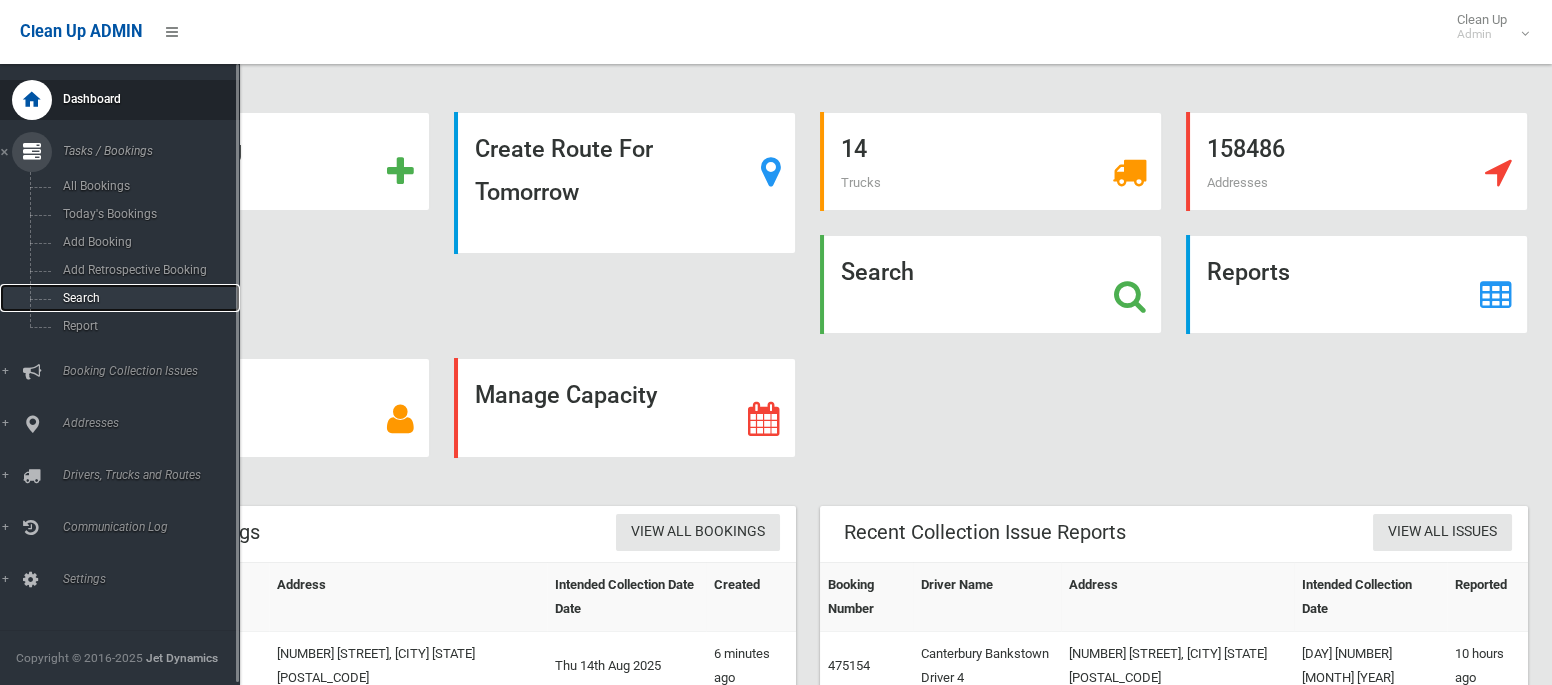 click on "Search" at bounding box center (120, 298) 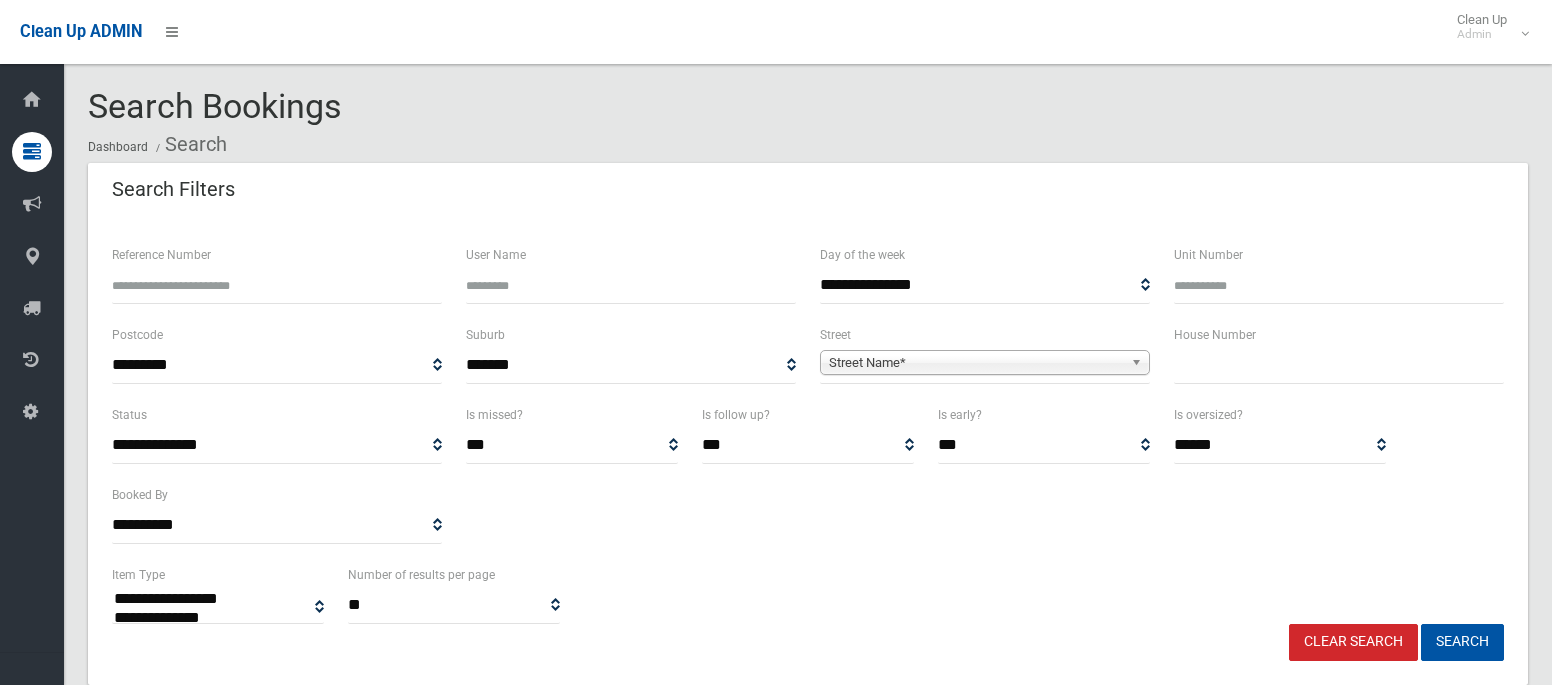 select 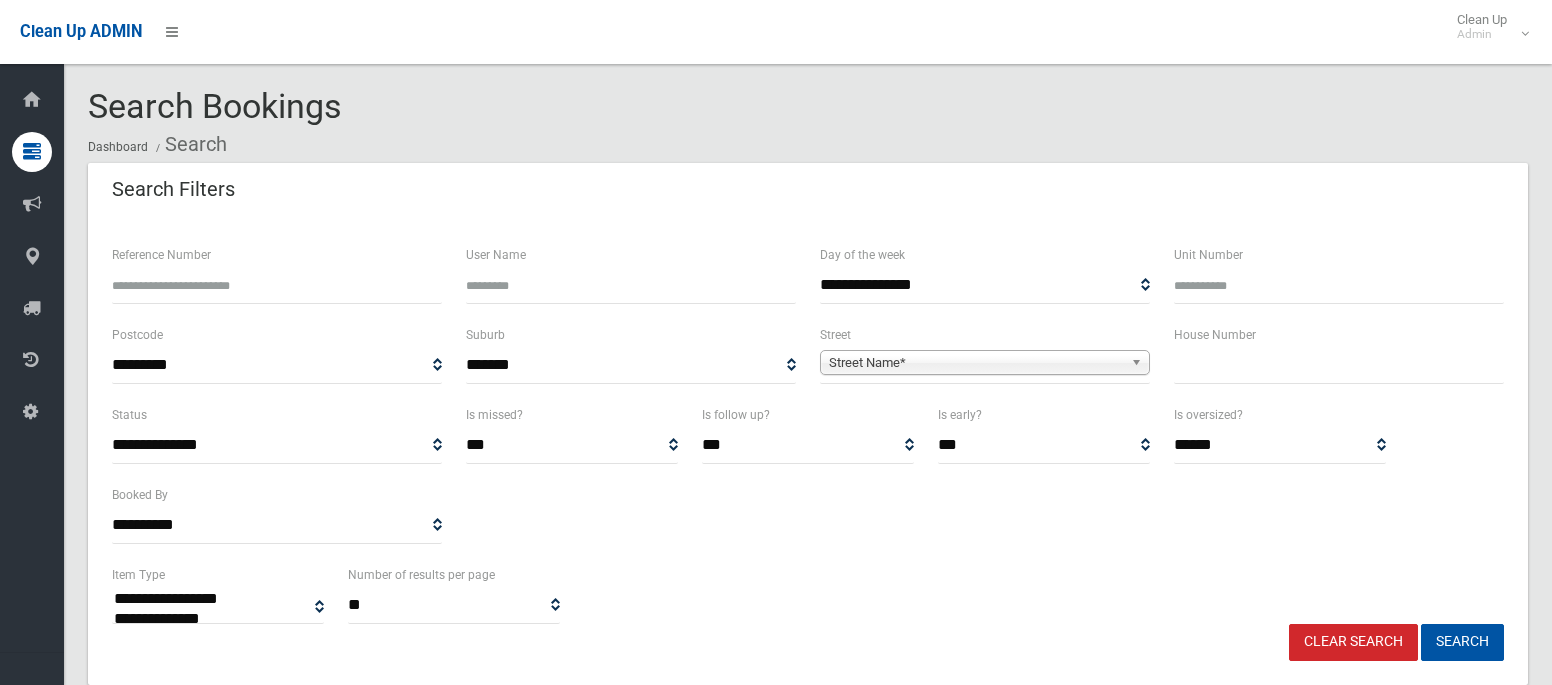 scroll, scrollTop: 0, scrollLeft: 0, axis: both 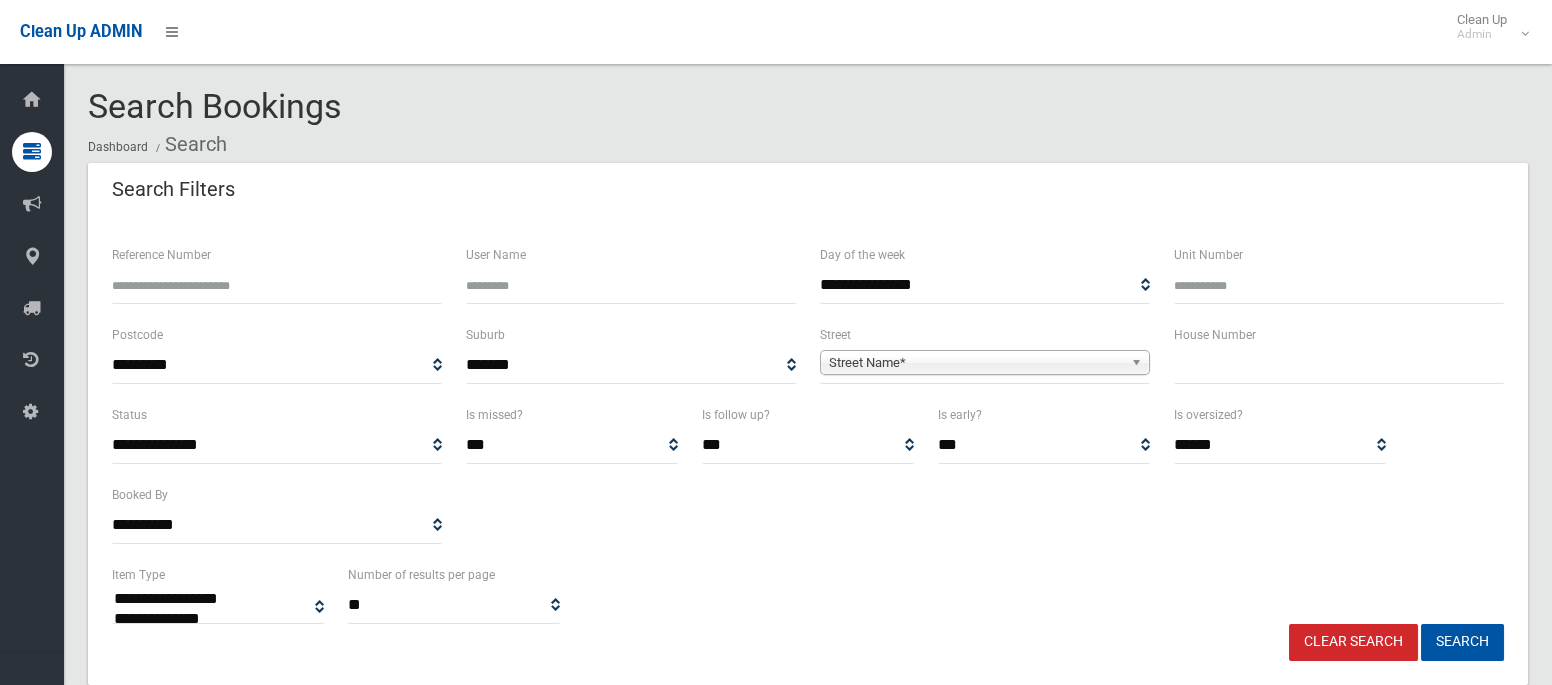 click at bounding box center (1339, 365) 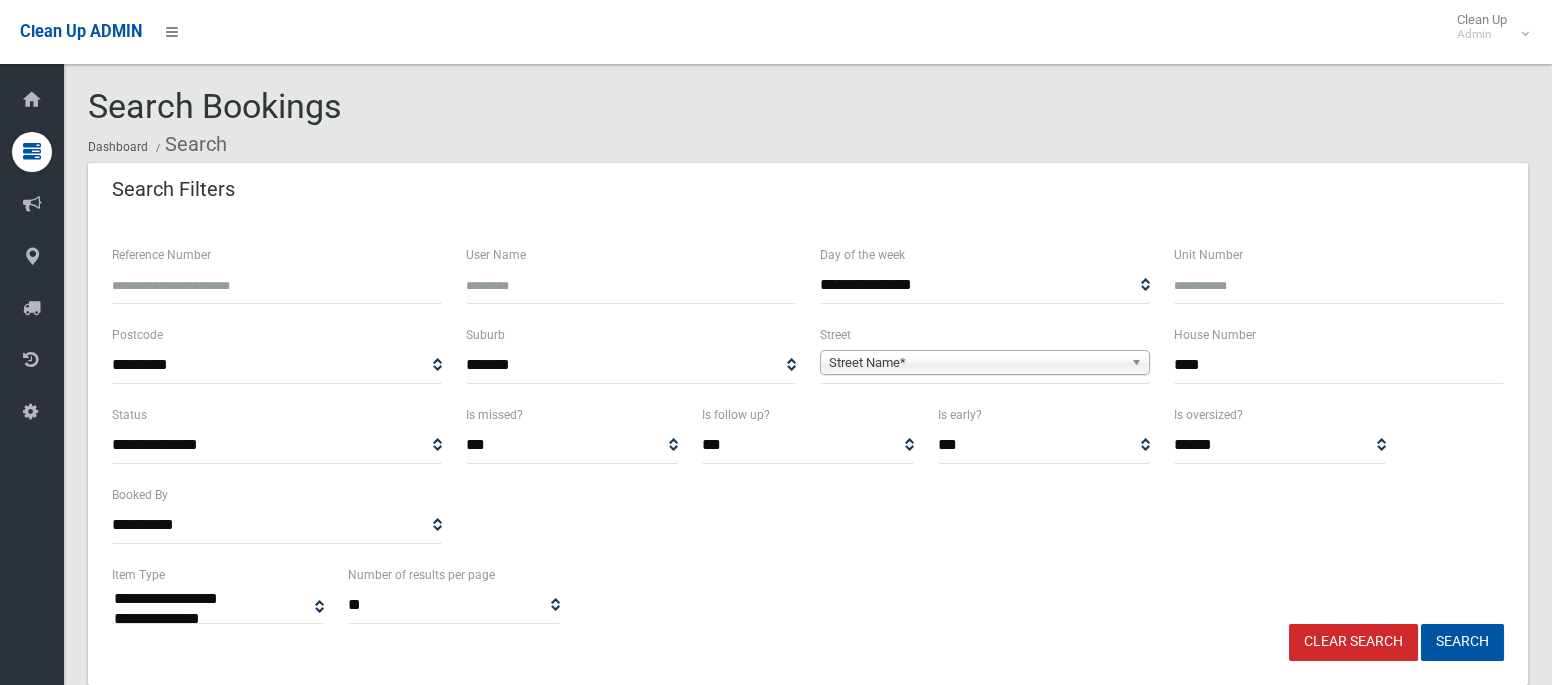 type on "****" 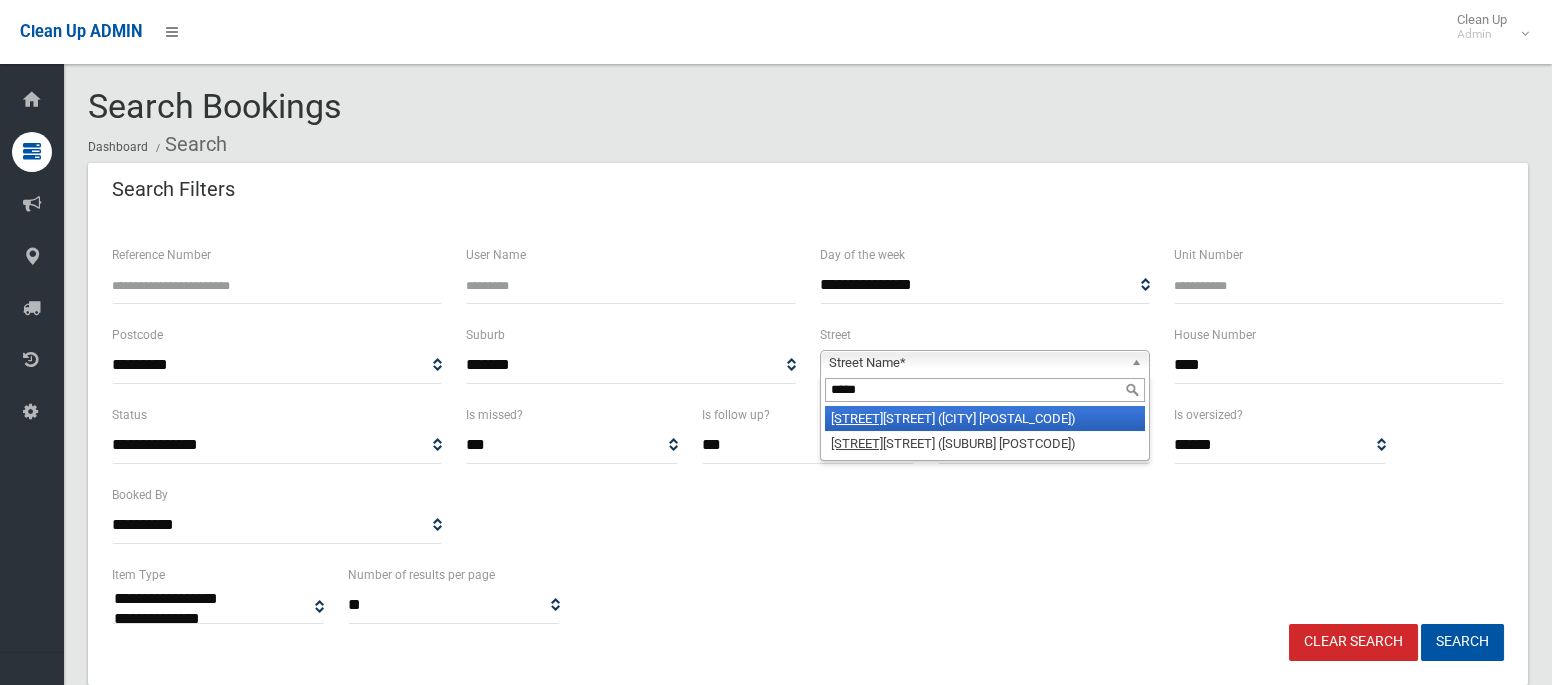 type on "*****" 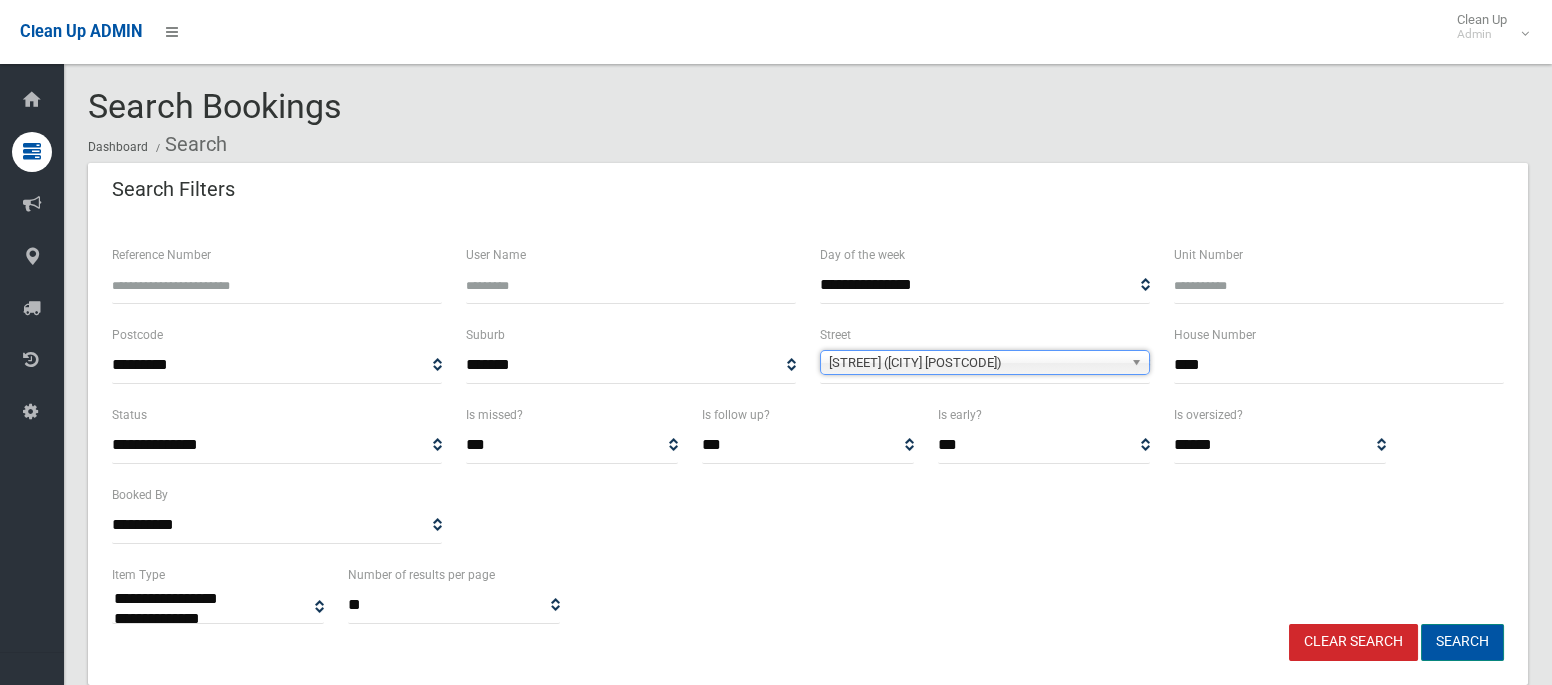 click on "Search" at bounding box center (1462, 642) 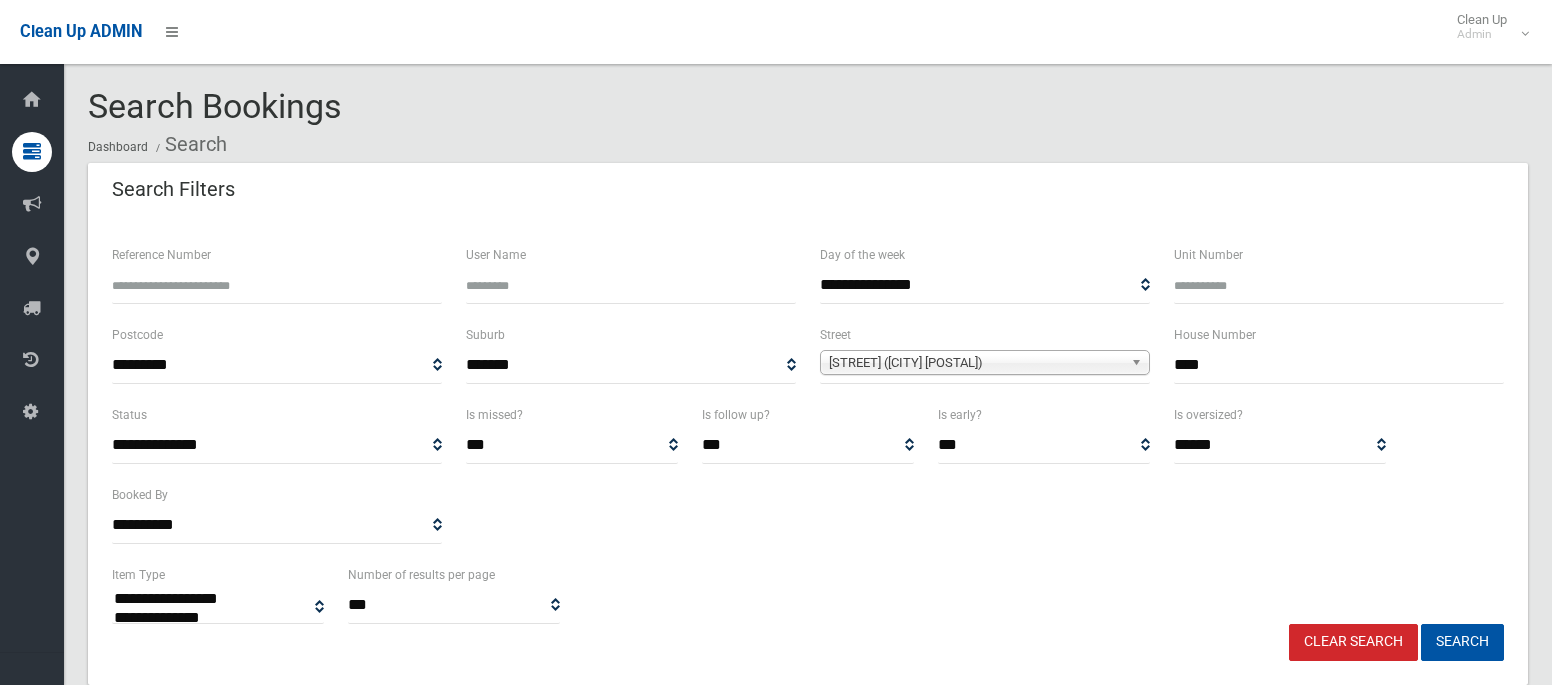 select 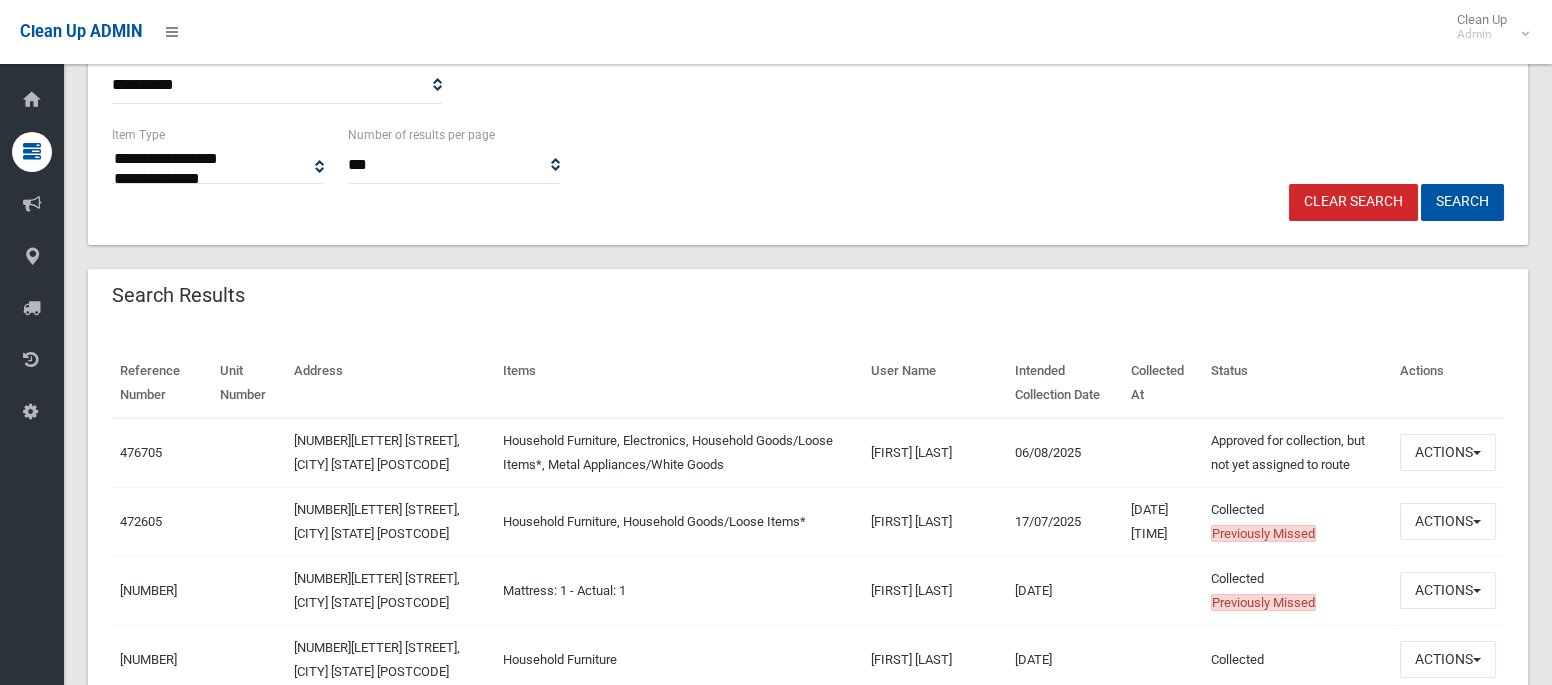scroll, scrollTop: 445, scrollLeft: 0, axis: vertical 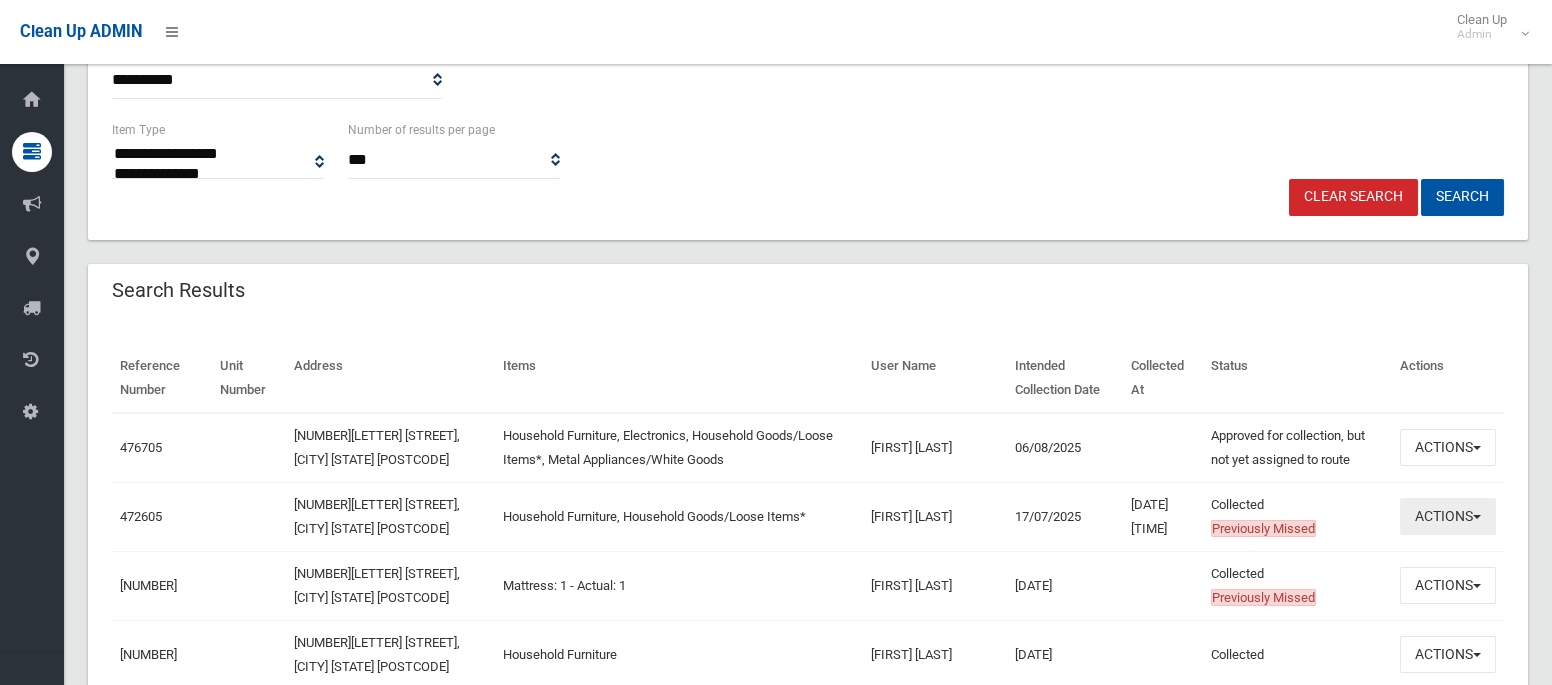 click on "Actions" at bounding box center (1448, 516) 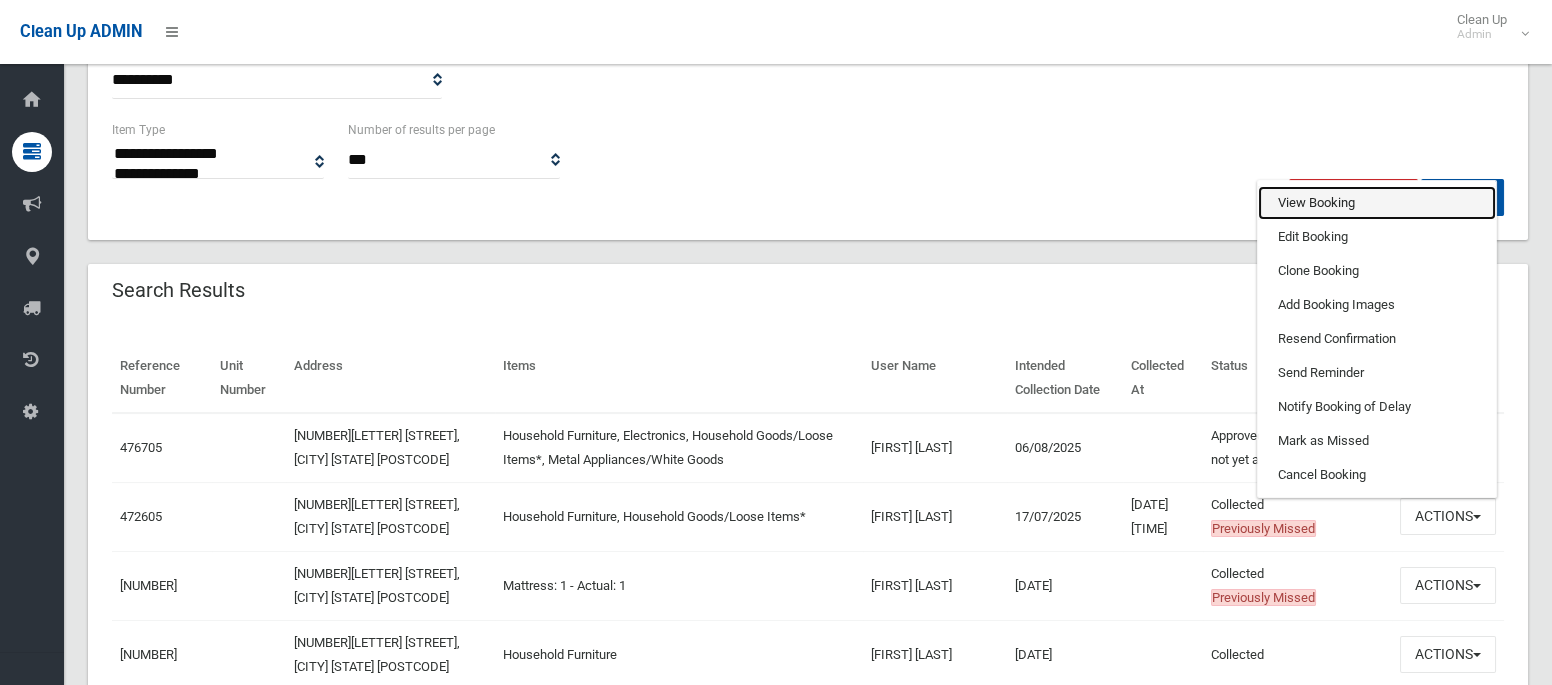 click on "View Booking" at bounding box center [1377, 203] 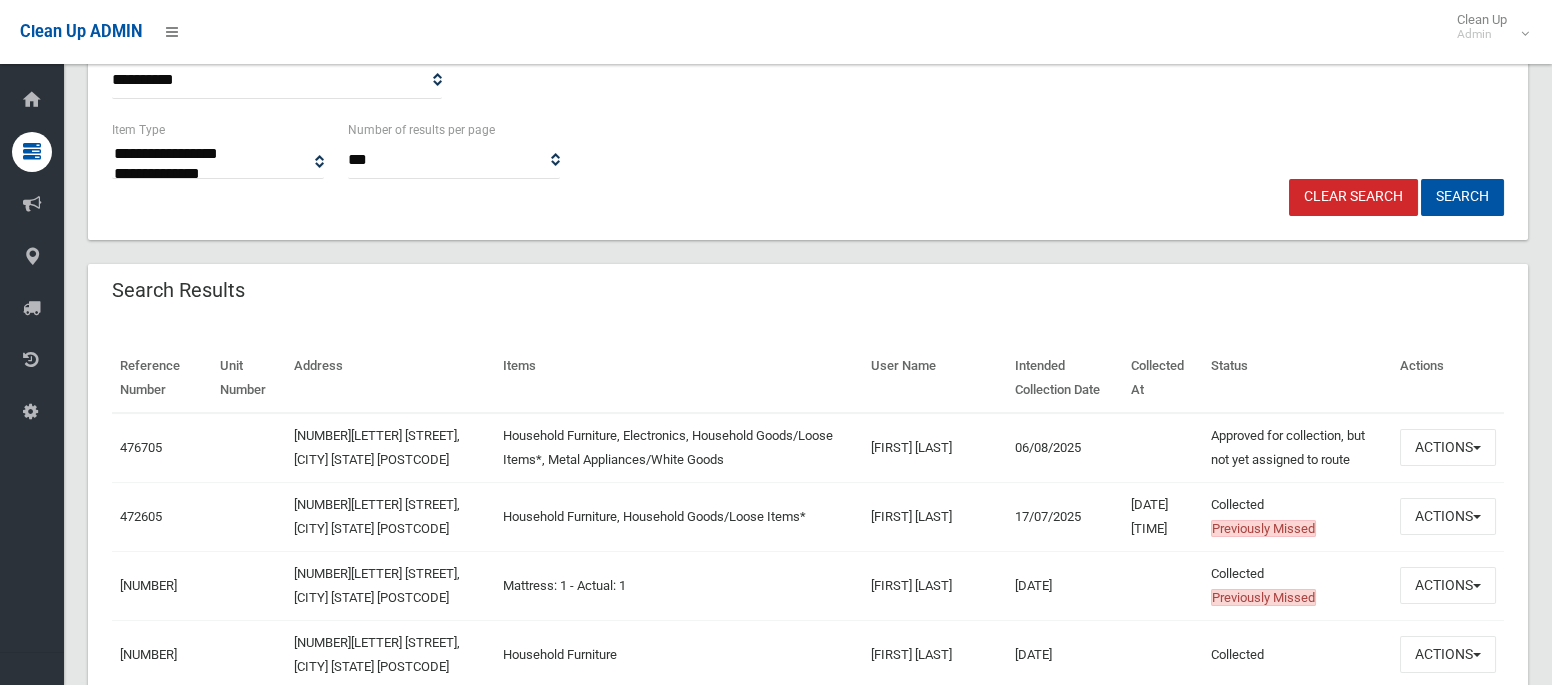 scroll, scrollTop: 0, scrollLeft: 0, axis: both 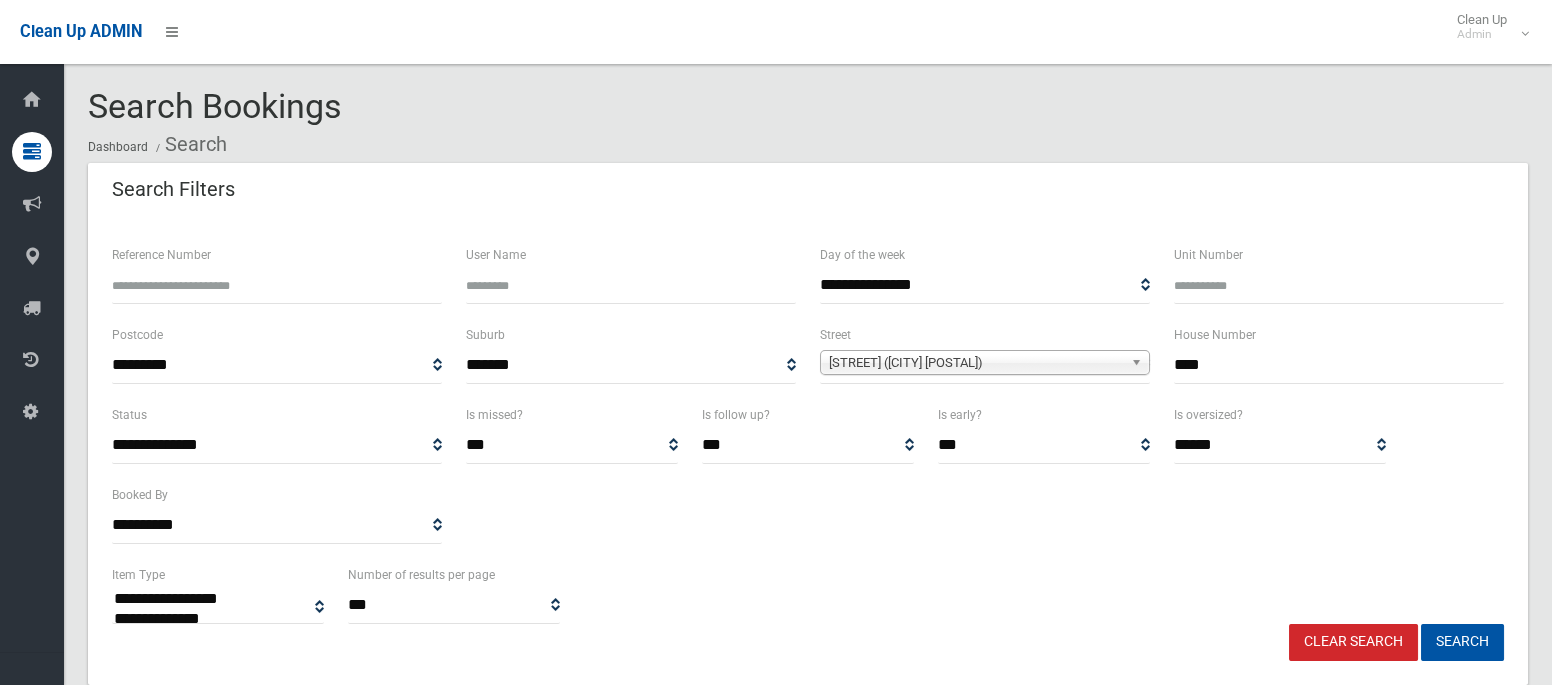 click on "****" at bounding box center (1339, 365) 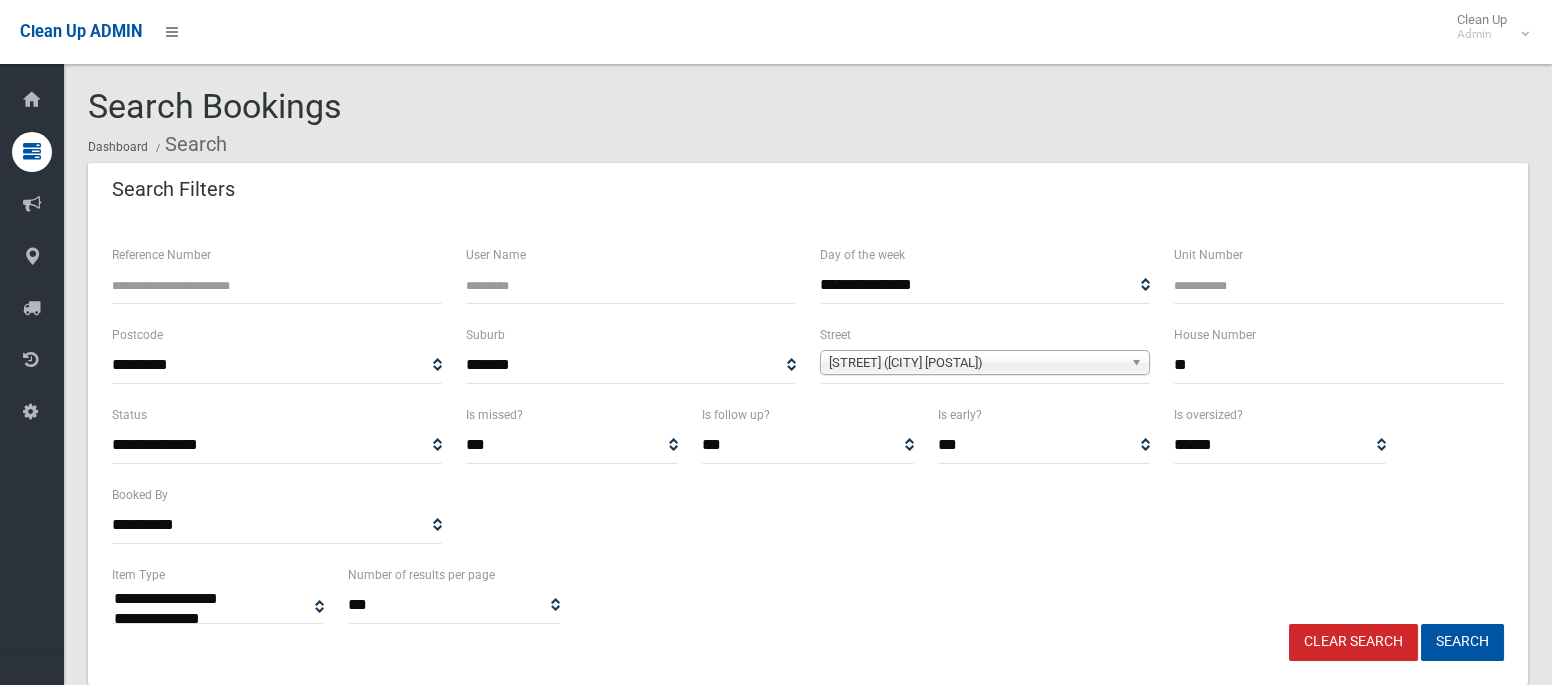 type on "**" 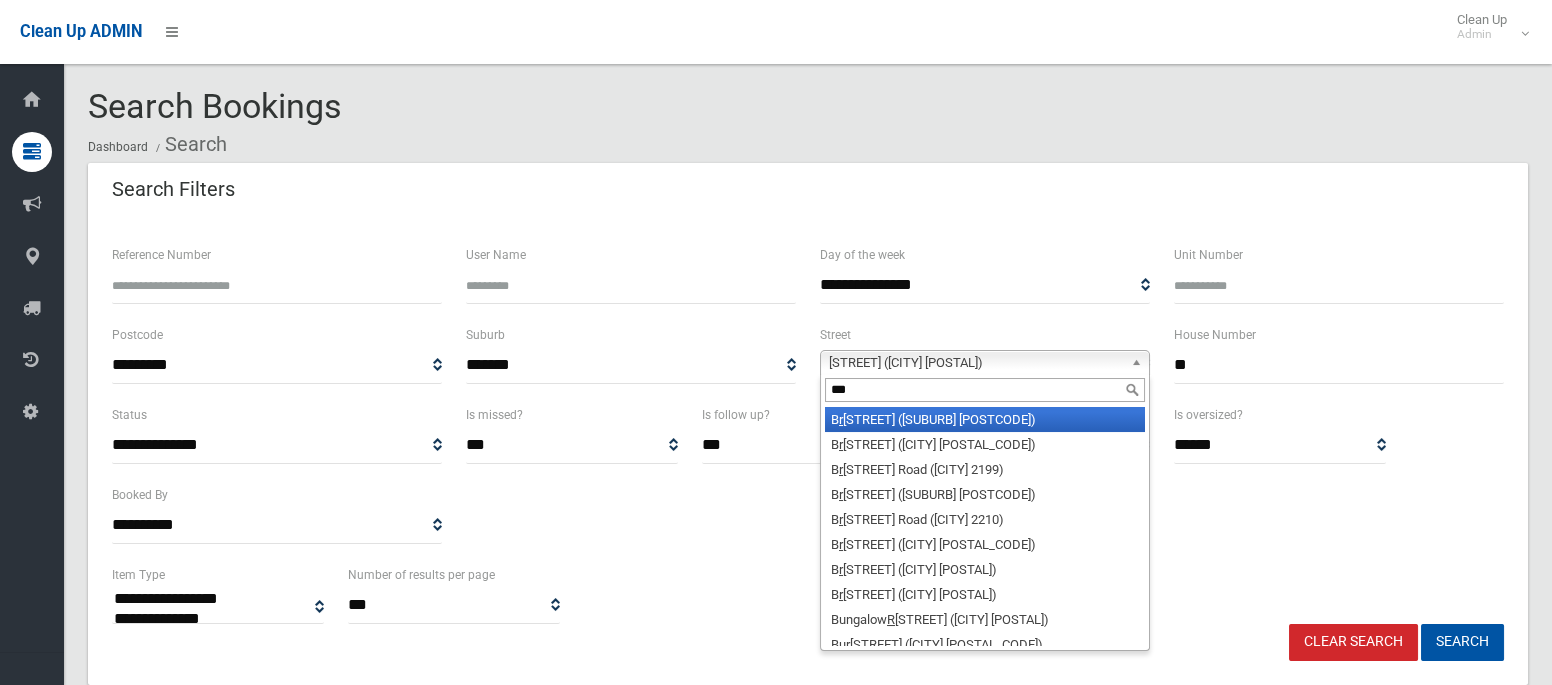 scroll, scrollTop: 0, scrollLeft: 0, axis: both 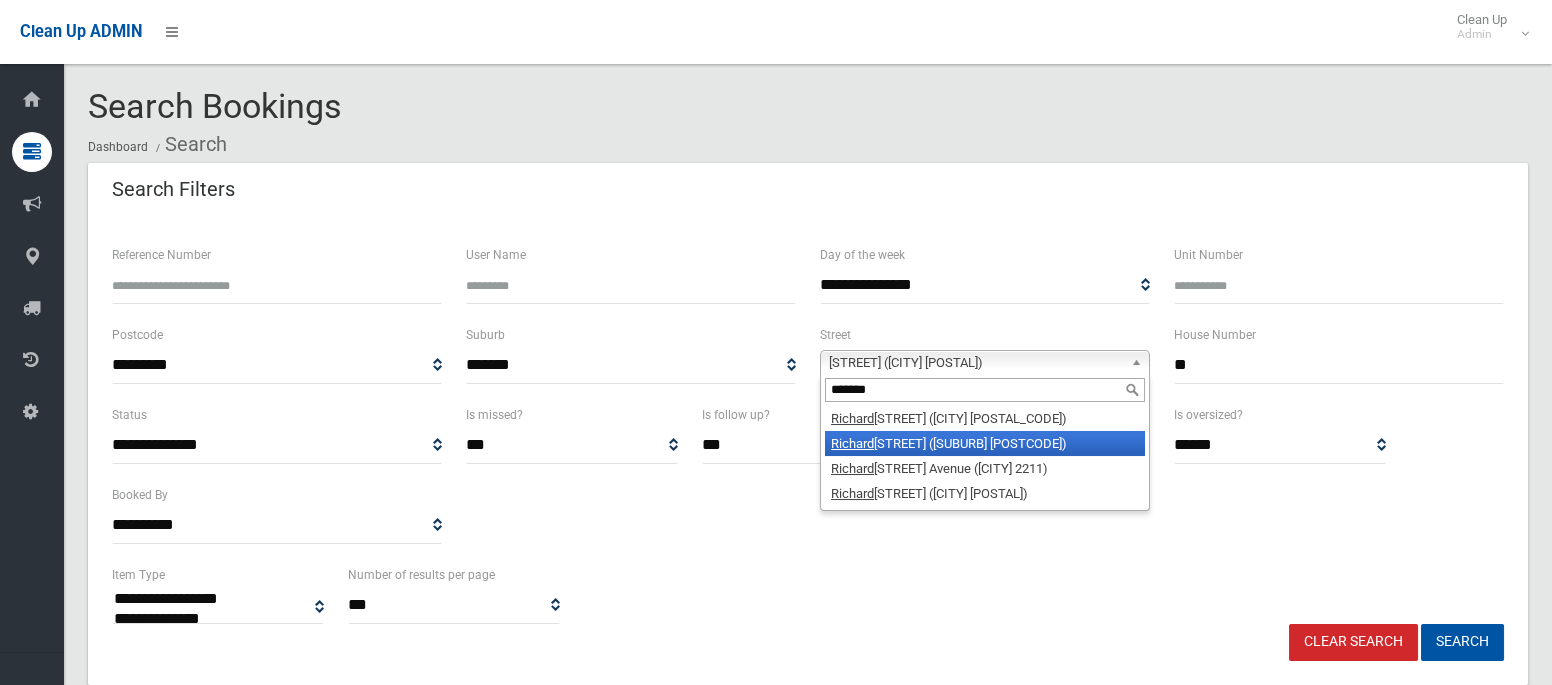 type on "*******" 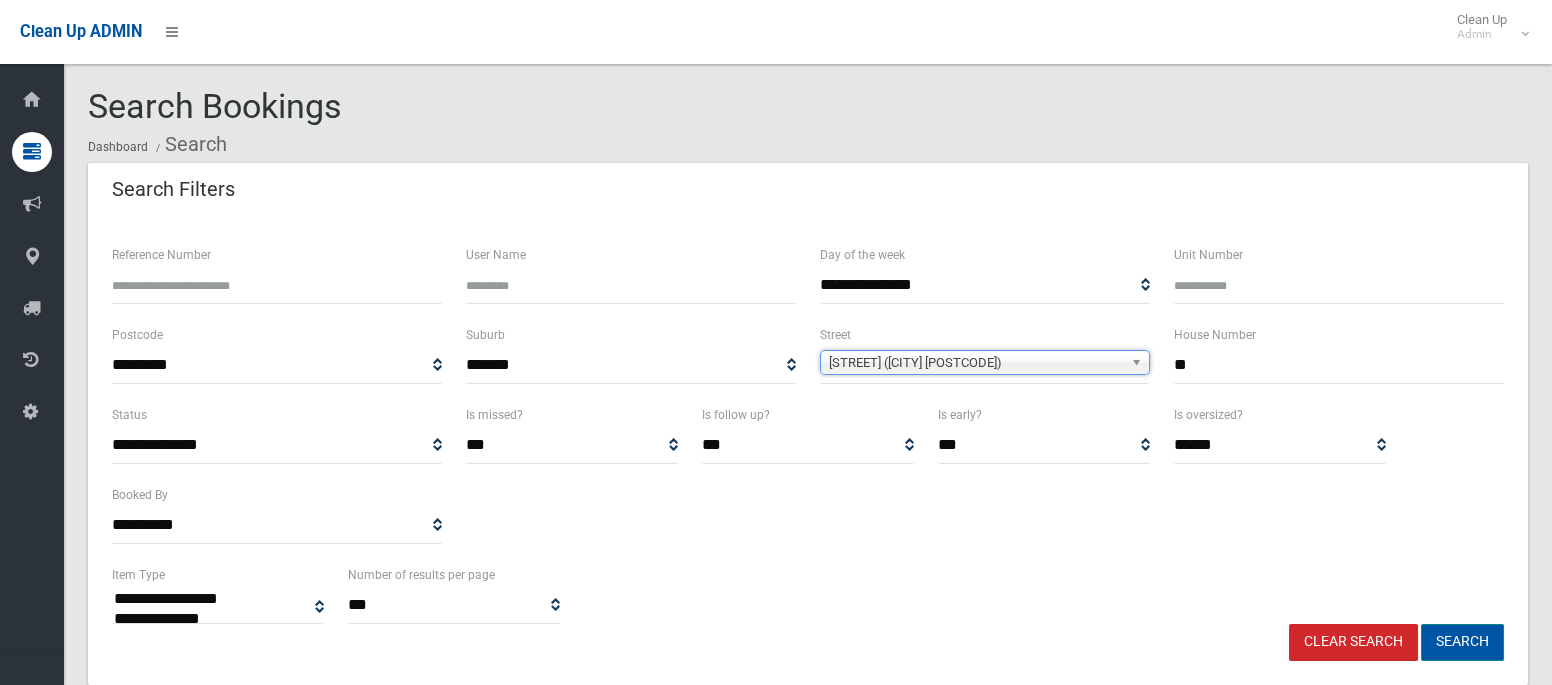 click on "Search" at bounding box center (1462, 642) 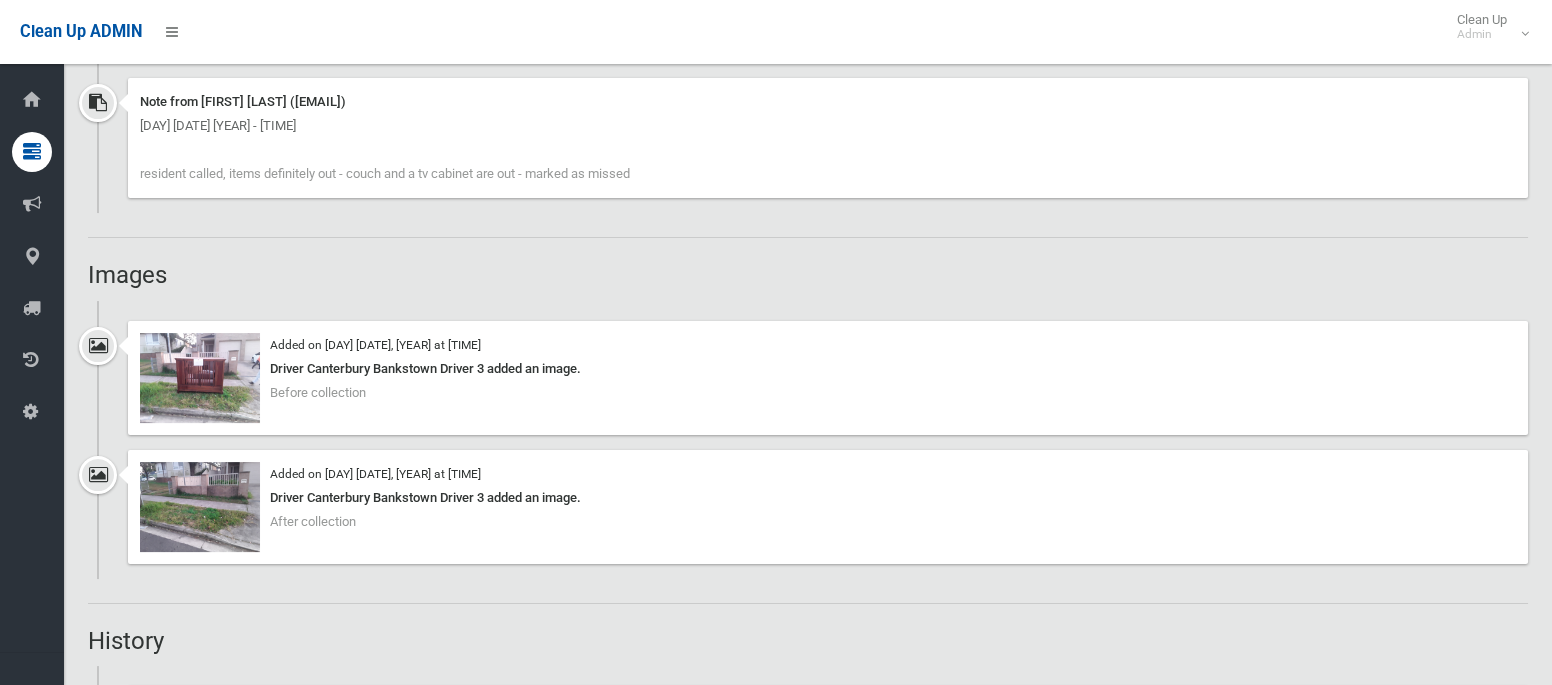 scroll, scrollTop: 1327, scrollLeft: 0, axis: vertical 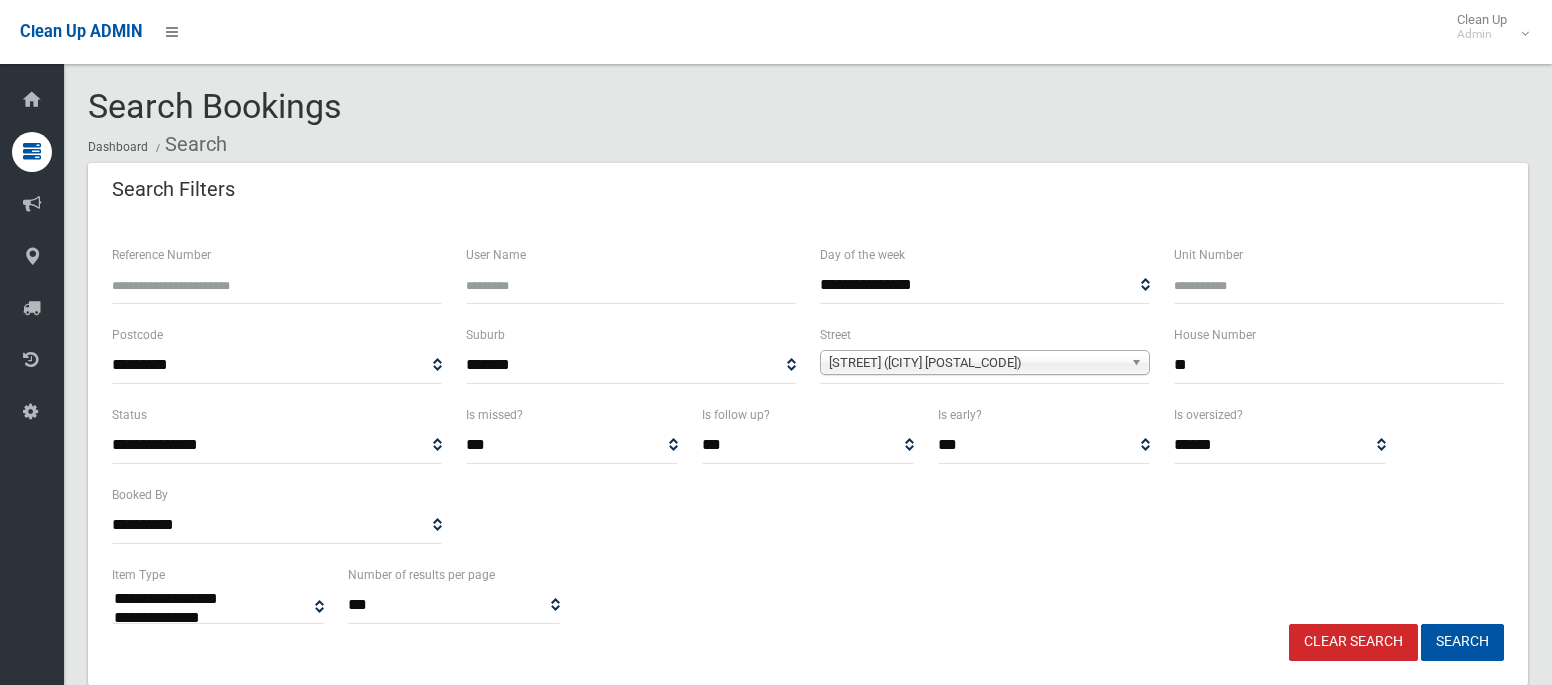 select 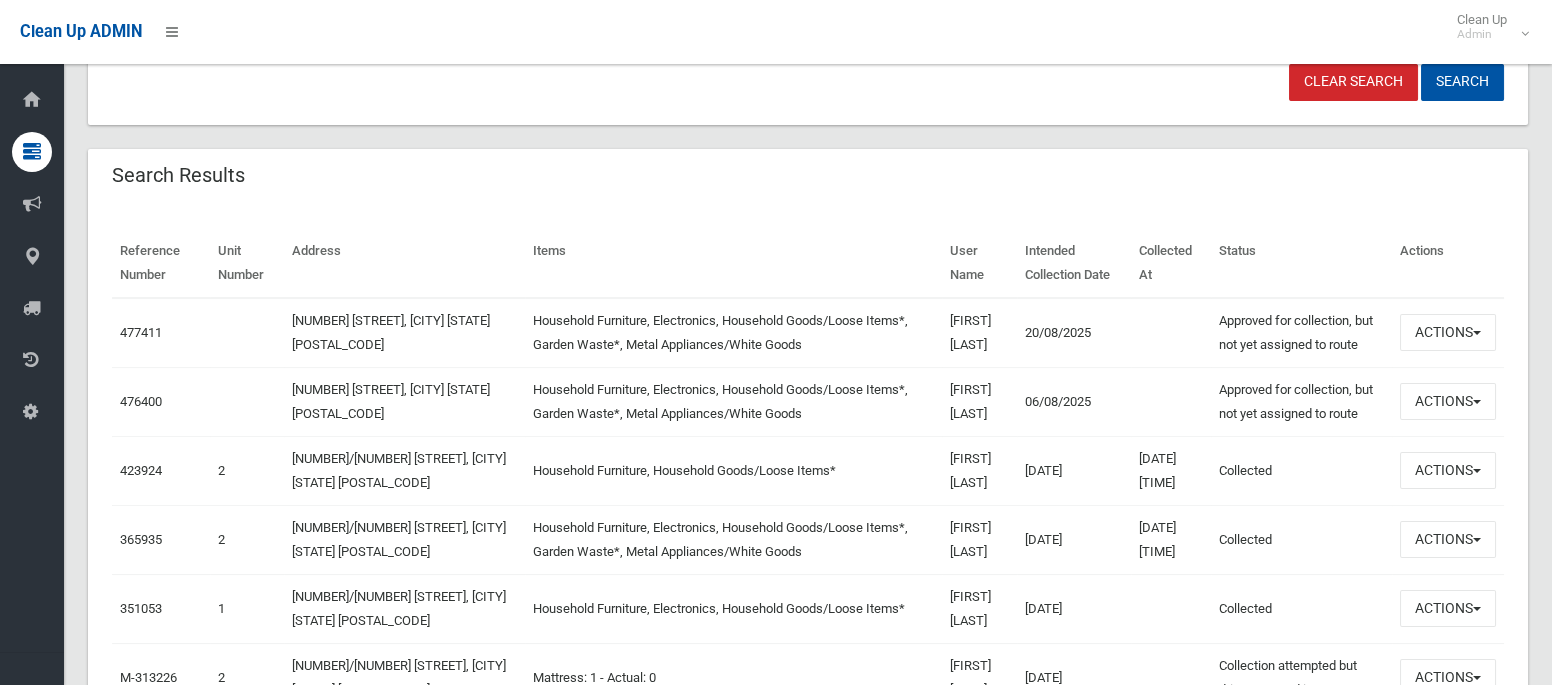 scroll, scrollTop: 561, scrollLeft: 0, axis: vertical 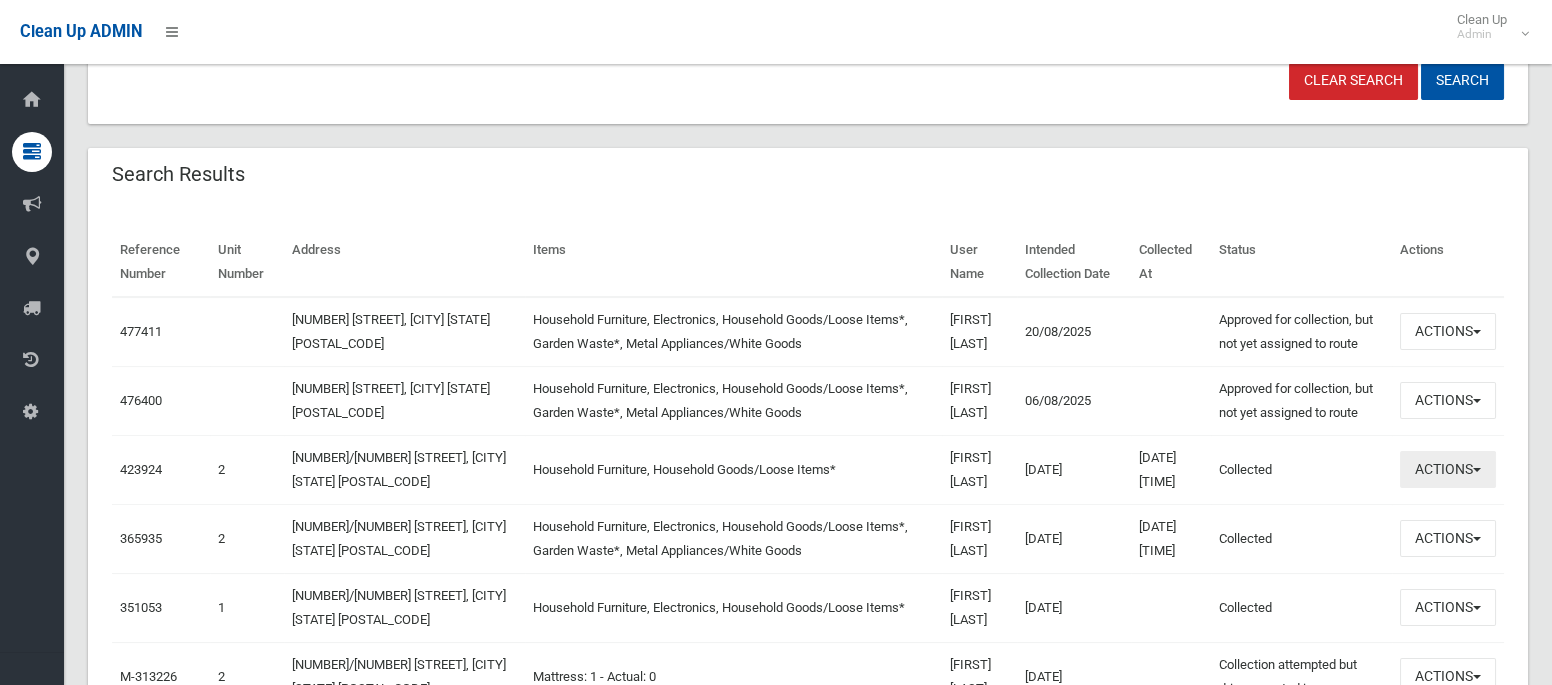 click on "Actions" at bounding box center [1448, 469] 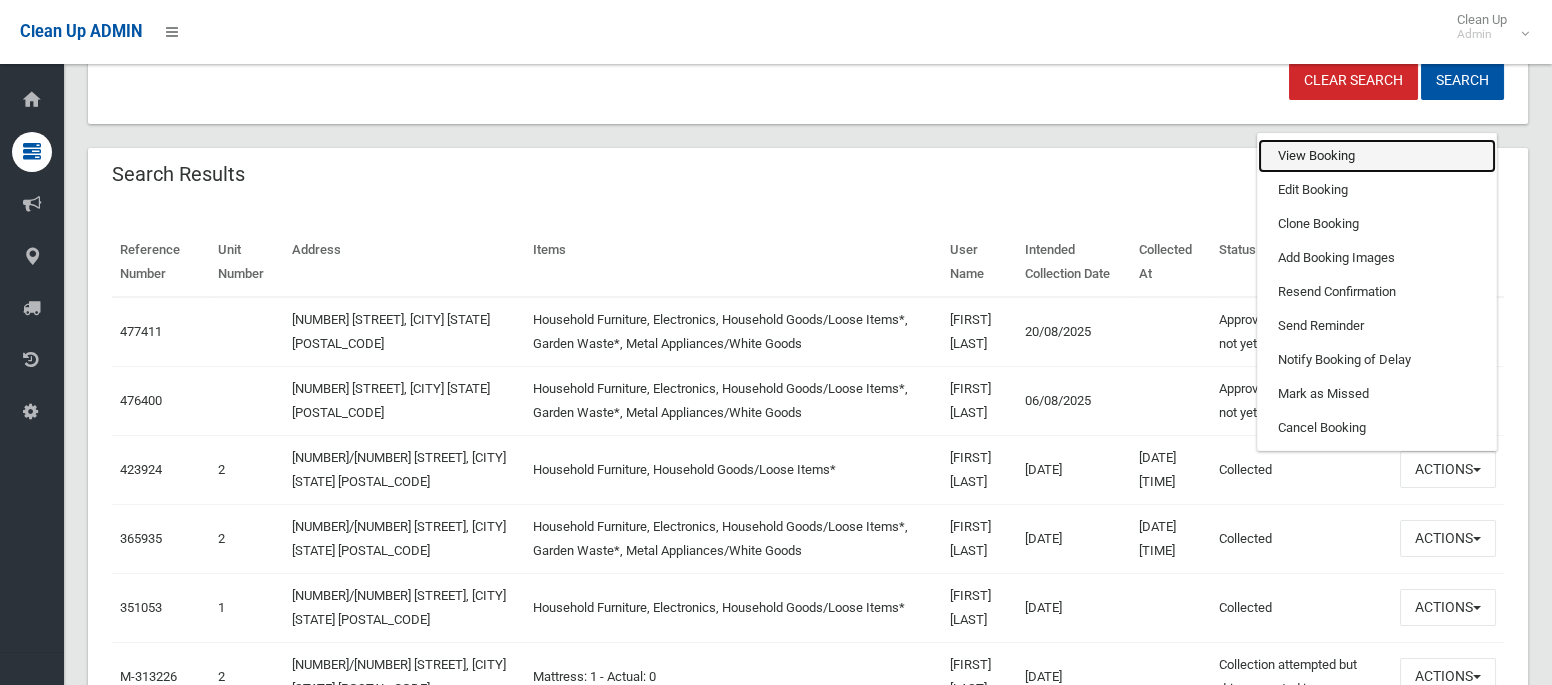 click on "View Booking" at bounding box center [1377, 156] 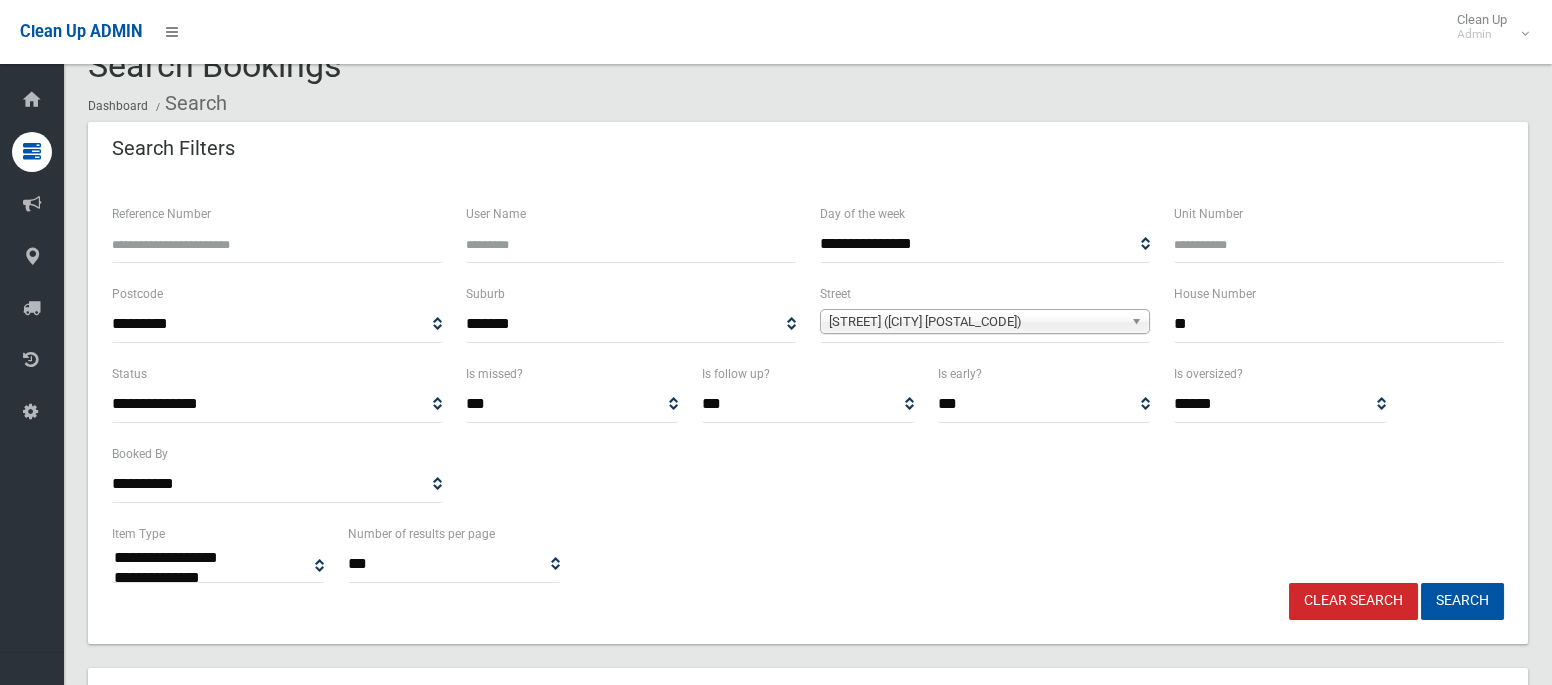 scroll, scrollTop: 34, scrollLeft: 0, axis: vertical 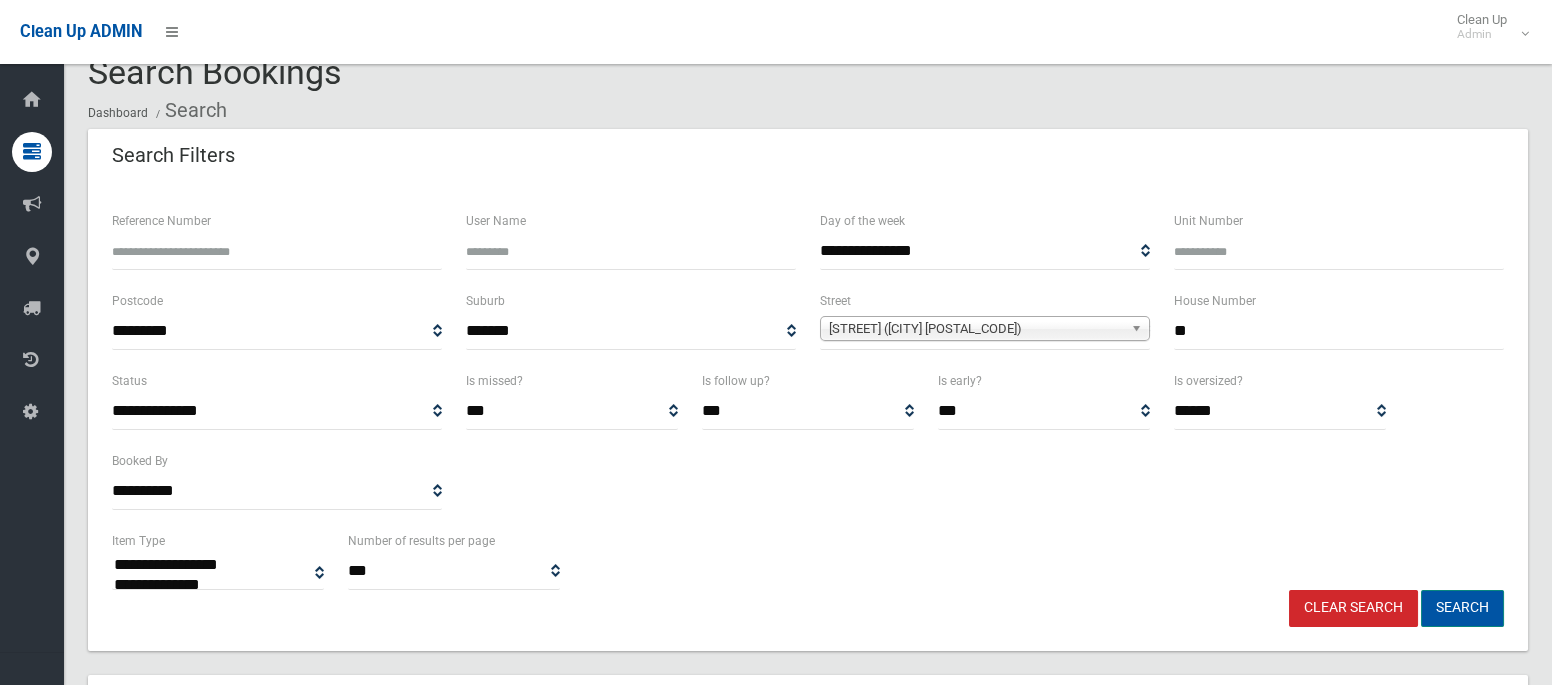 click on "Search" at bounding box center [1462, 608] 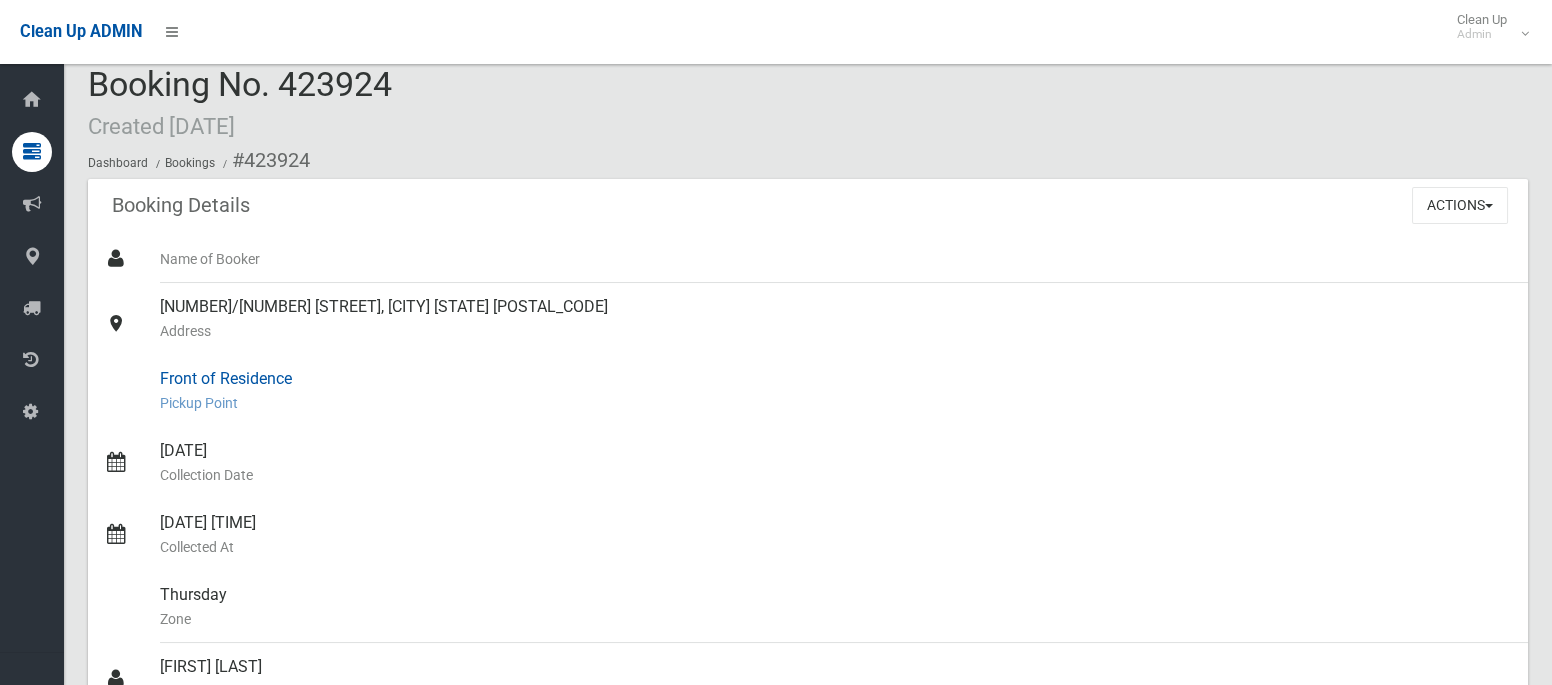 scroll, scrollTop: 12, scrollLeft: 0, axis: vertical 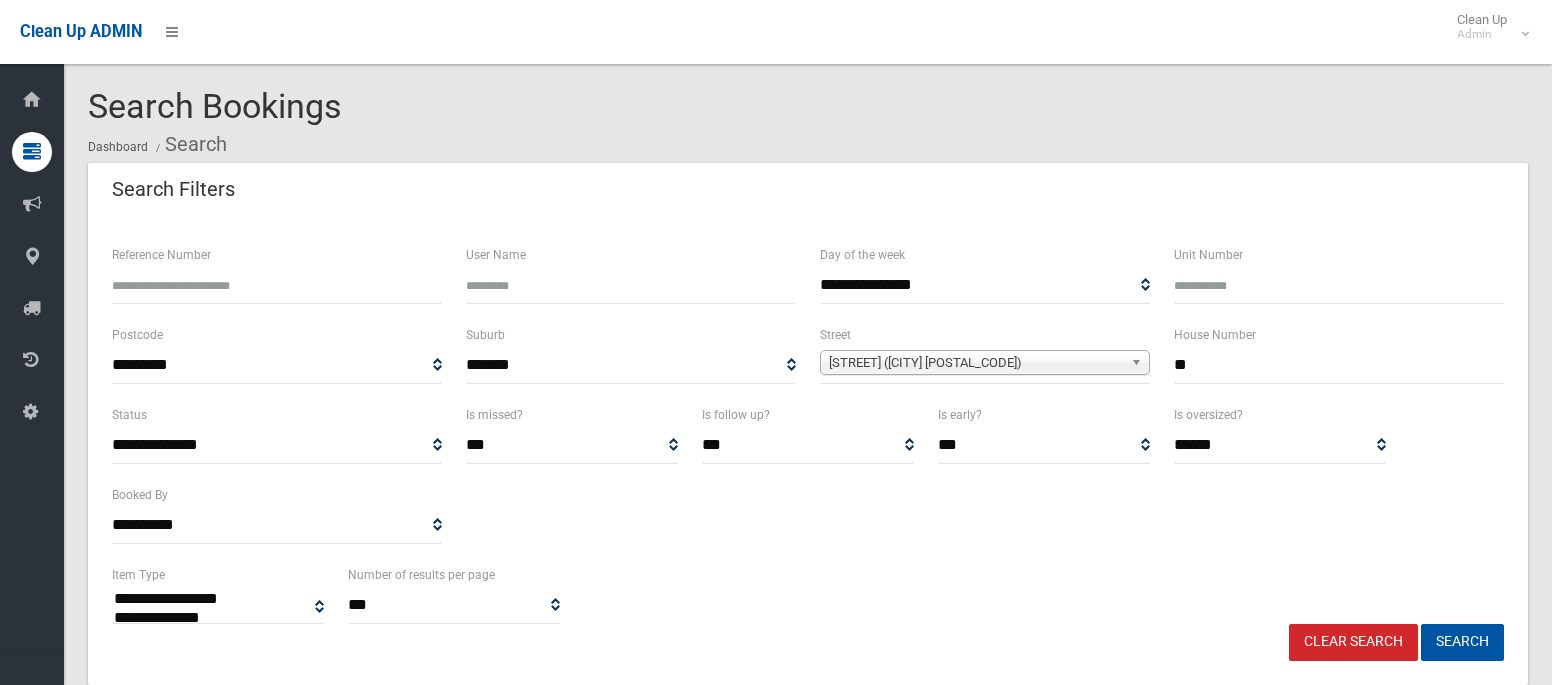 select 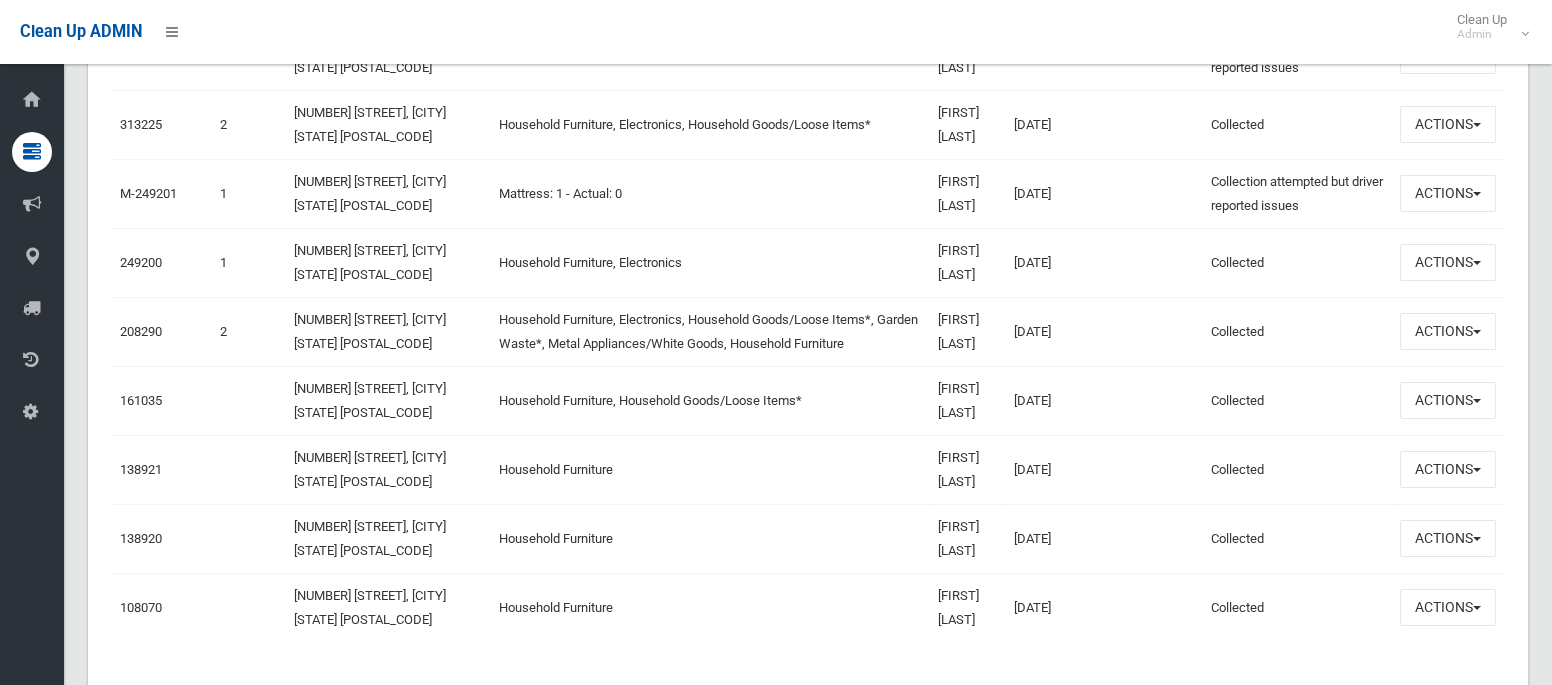 scroll, scrollTop: 1230, scrollLeft: 0, axis: vertical 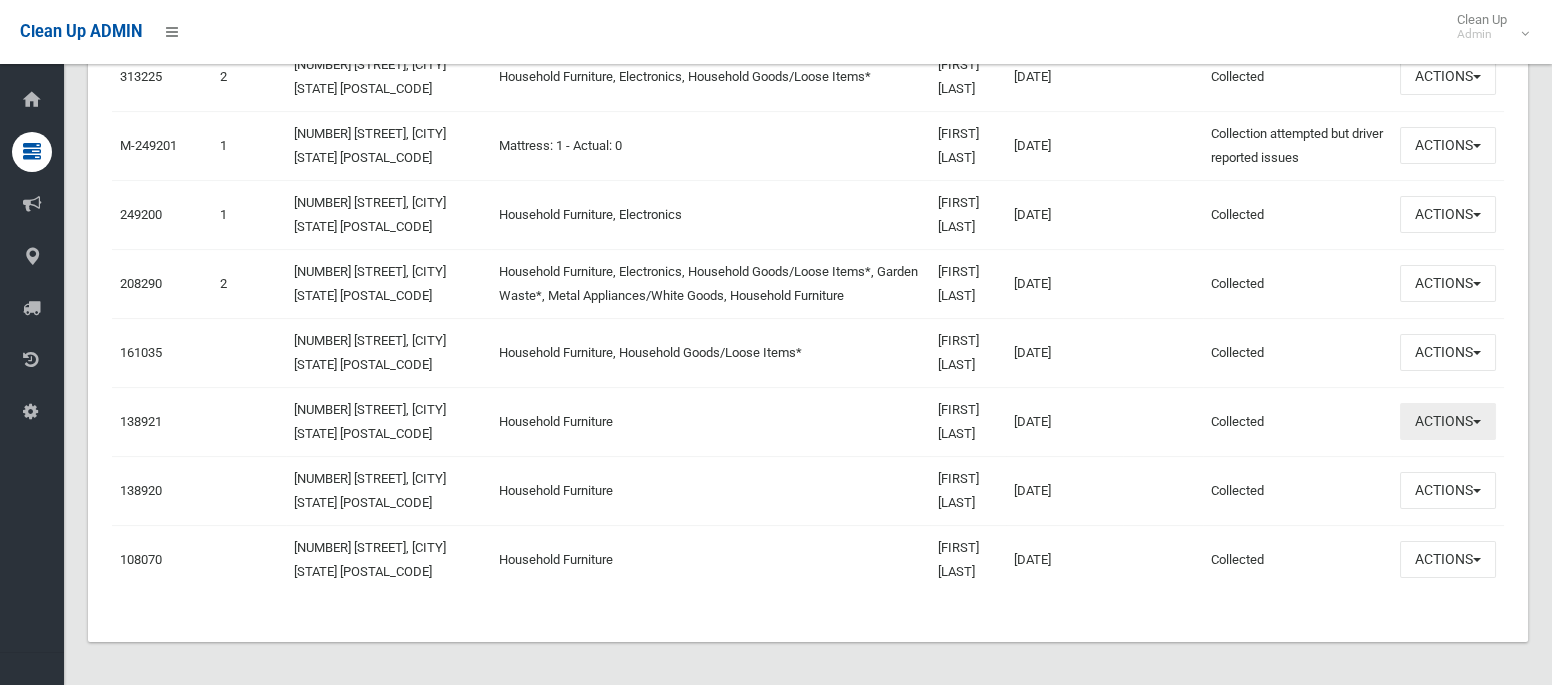 click on "Actions" at bounding box center [1448, 421] 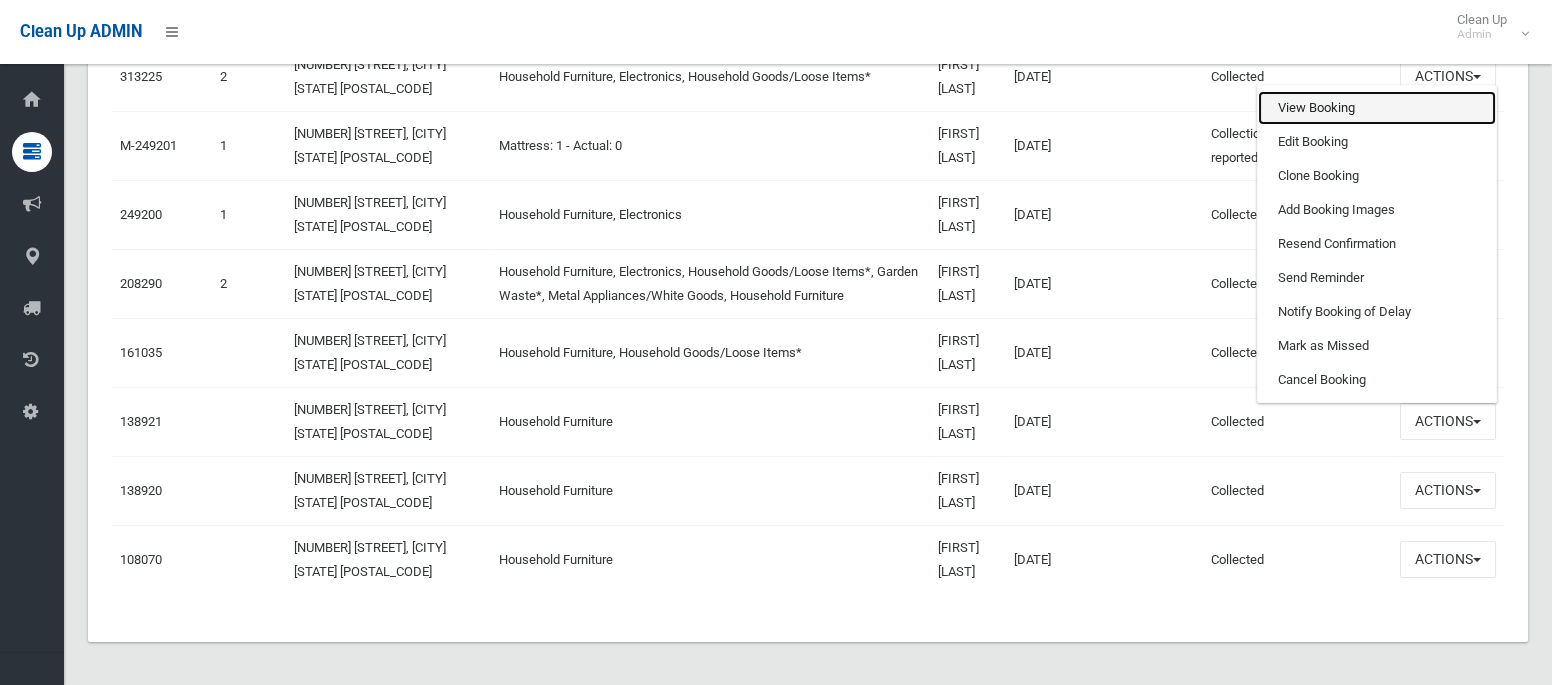 click on "View Booking" at bounding box center (1377, 108) 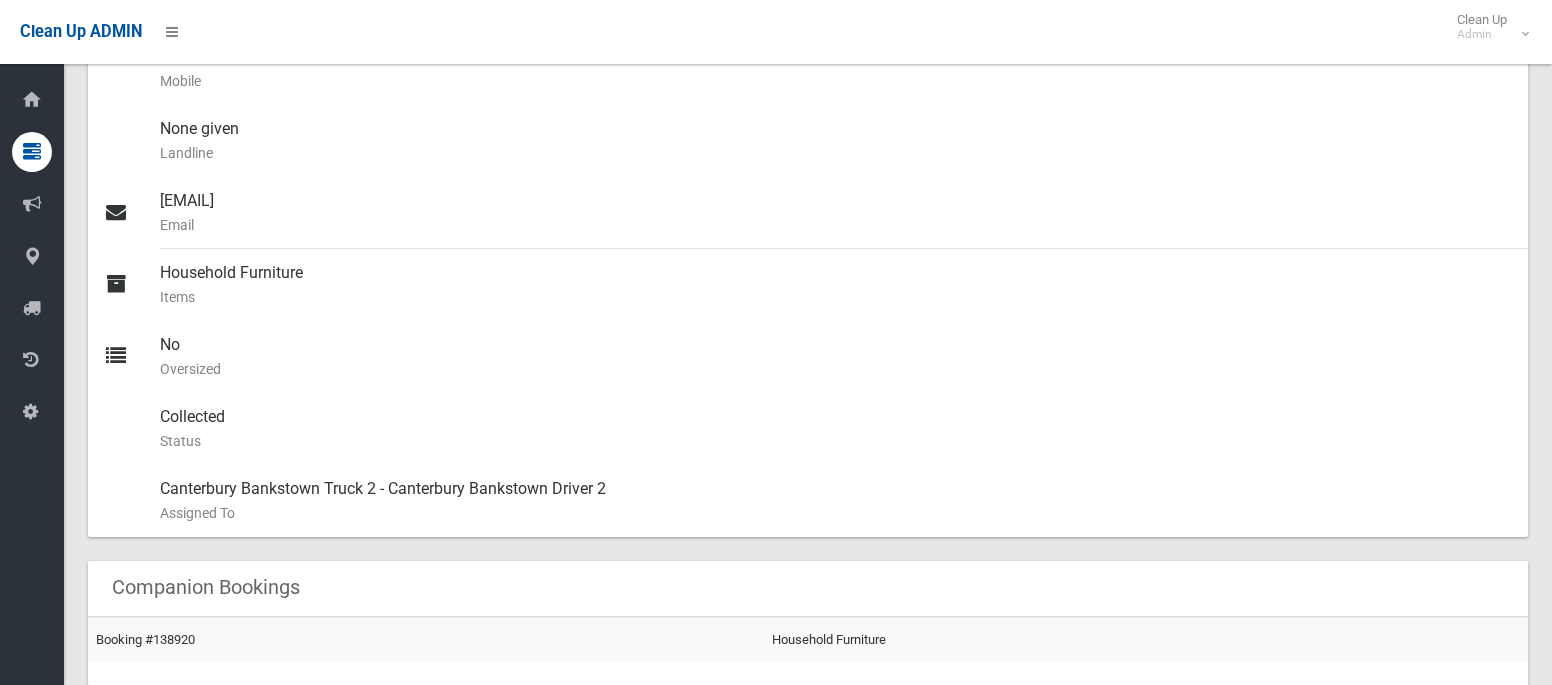 scroll, scrollTop: 751, scrollLeft: 0, axis: vertical 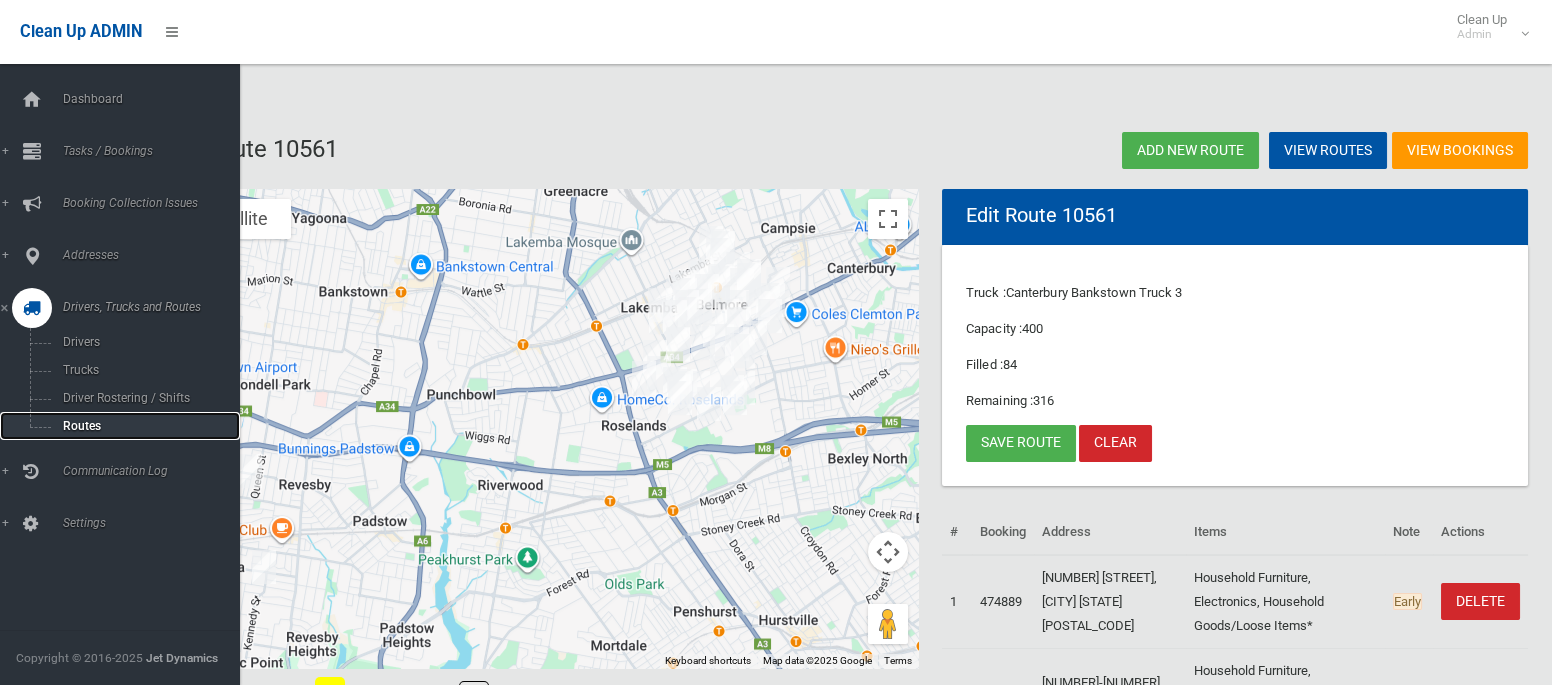 click on "Routes" at bounding box center [140, 426] 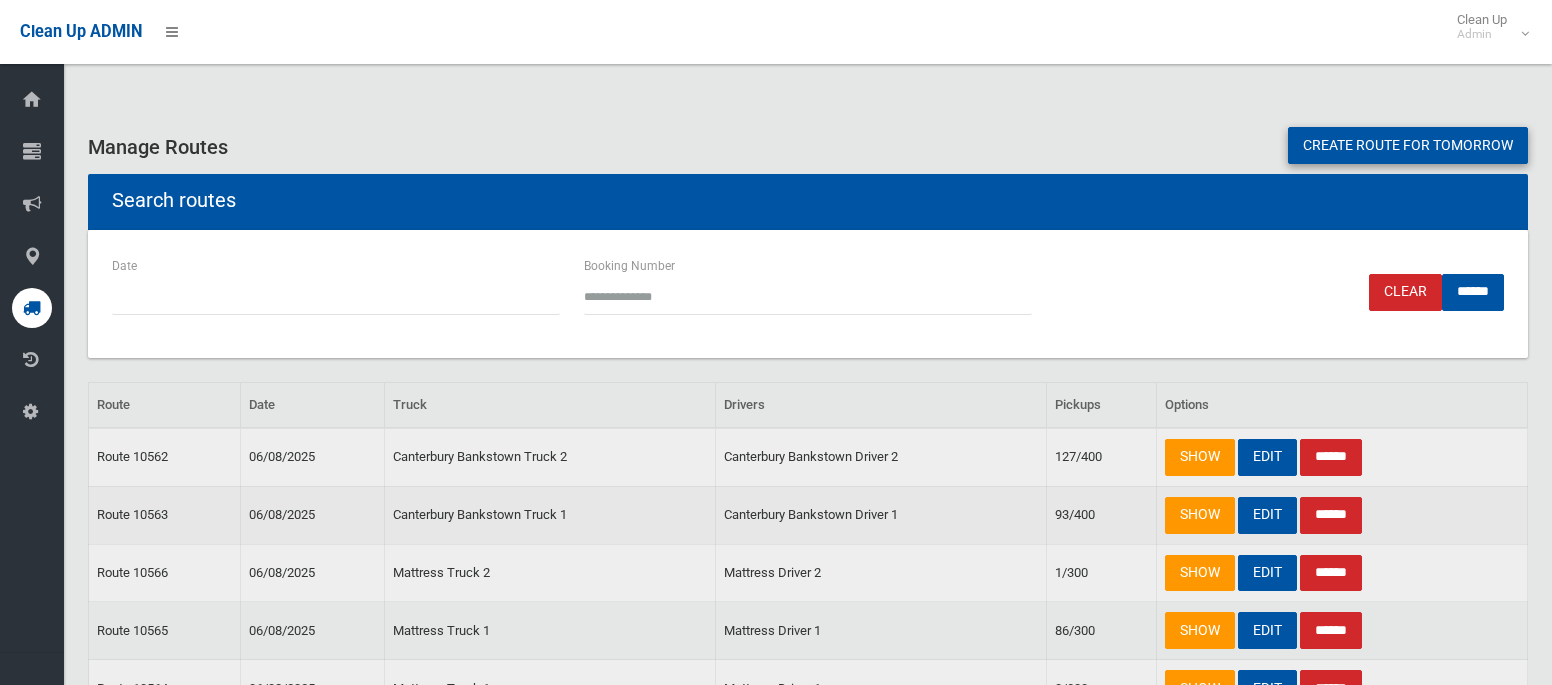 scroll, scrollTop: 0, scrollLeft: 0, axis: both 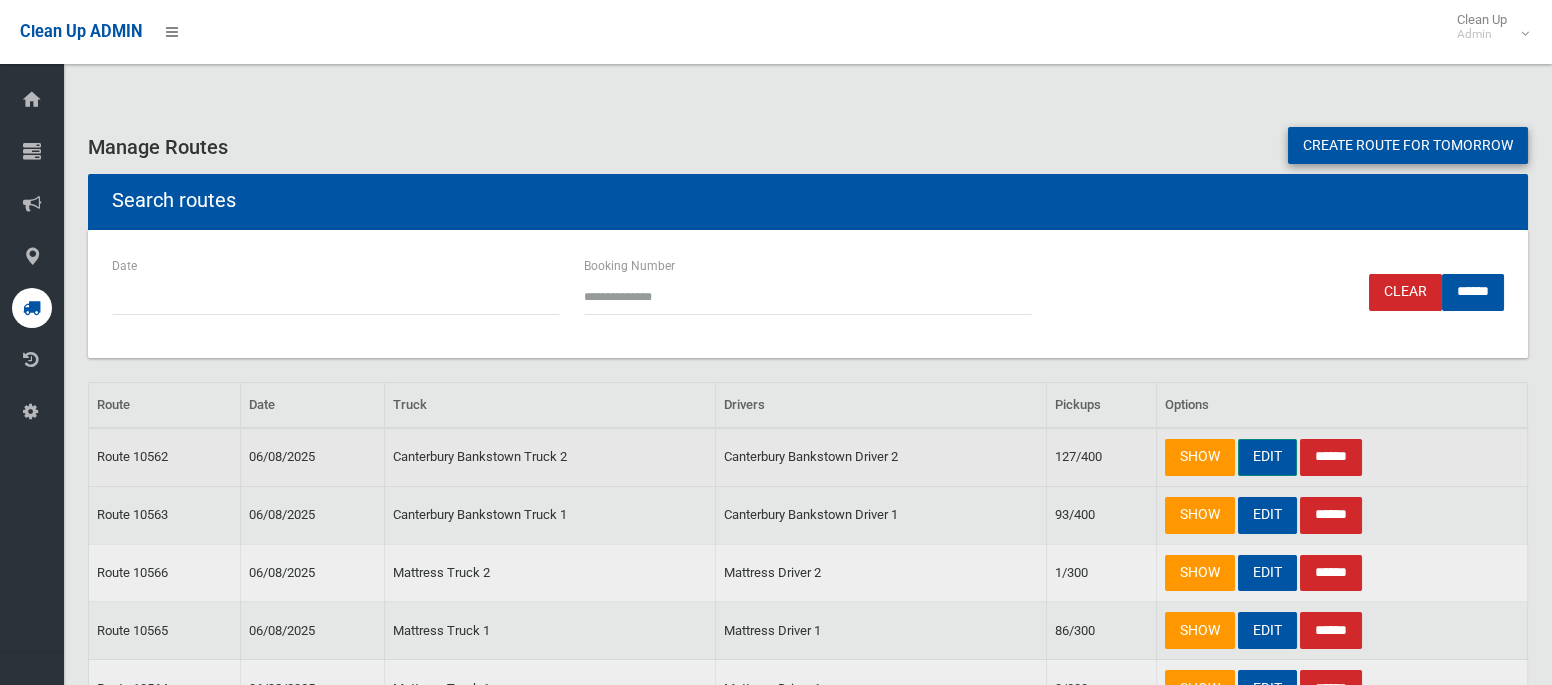 click on "EDIT" at bounding box center [1267, 457] 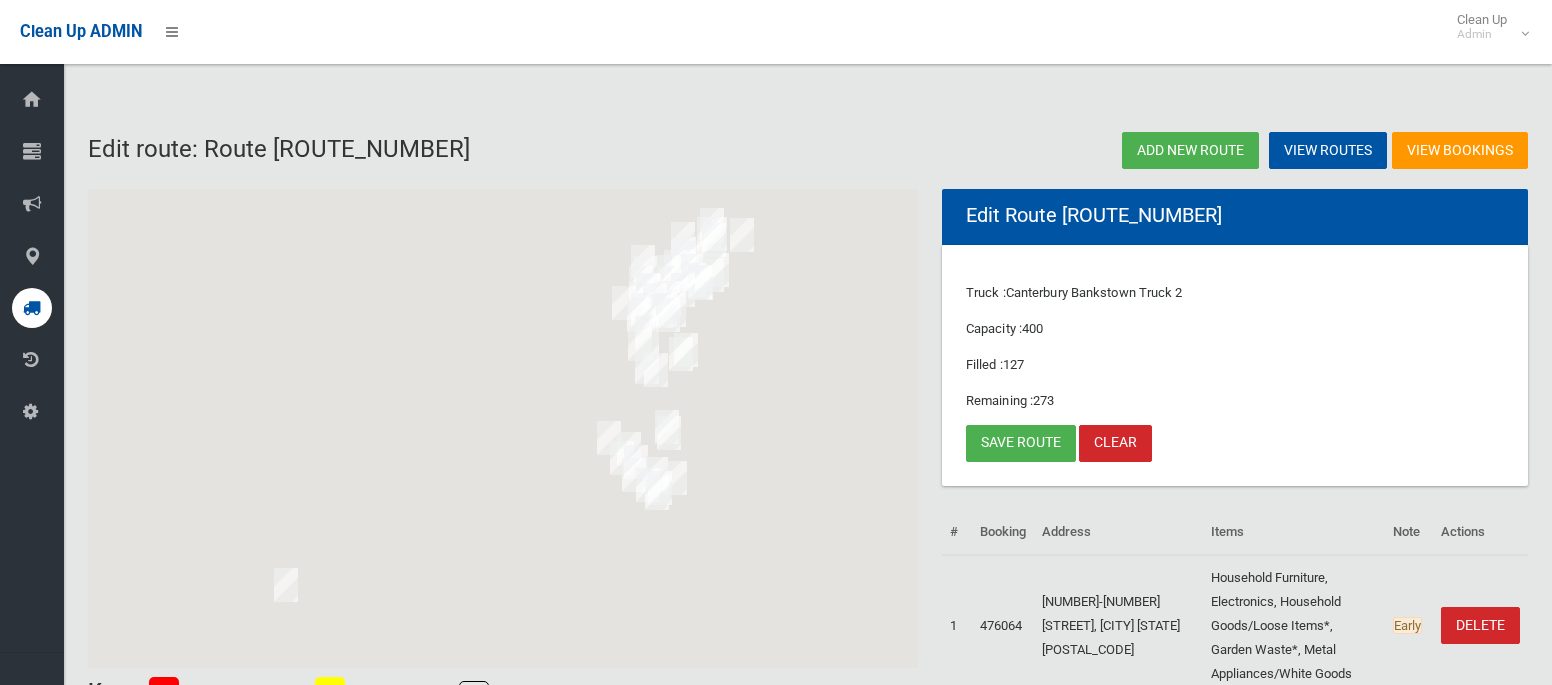 scroll, scrollTop: 0, scrollLeft: 0, axis: both 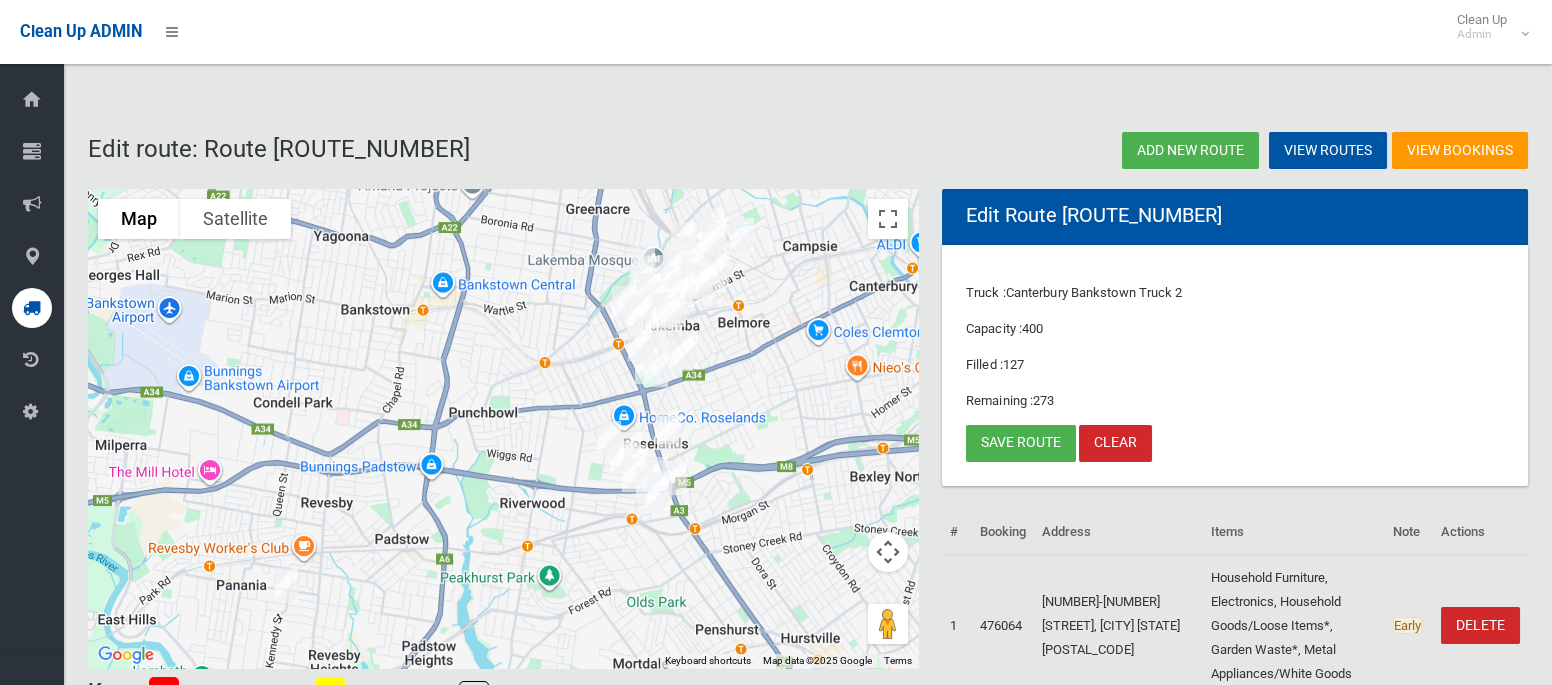 click at bounding box center (286, 585) 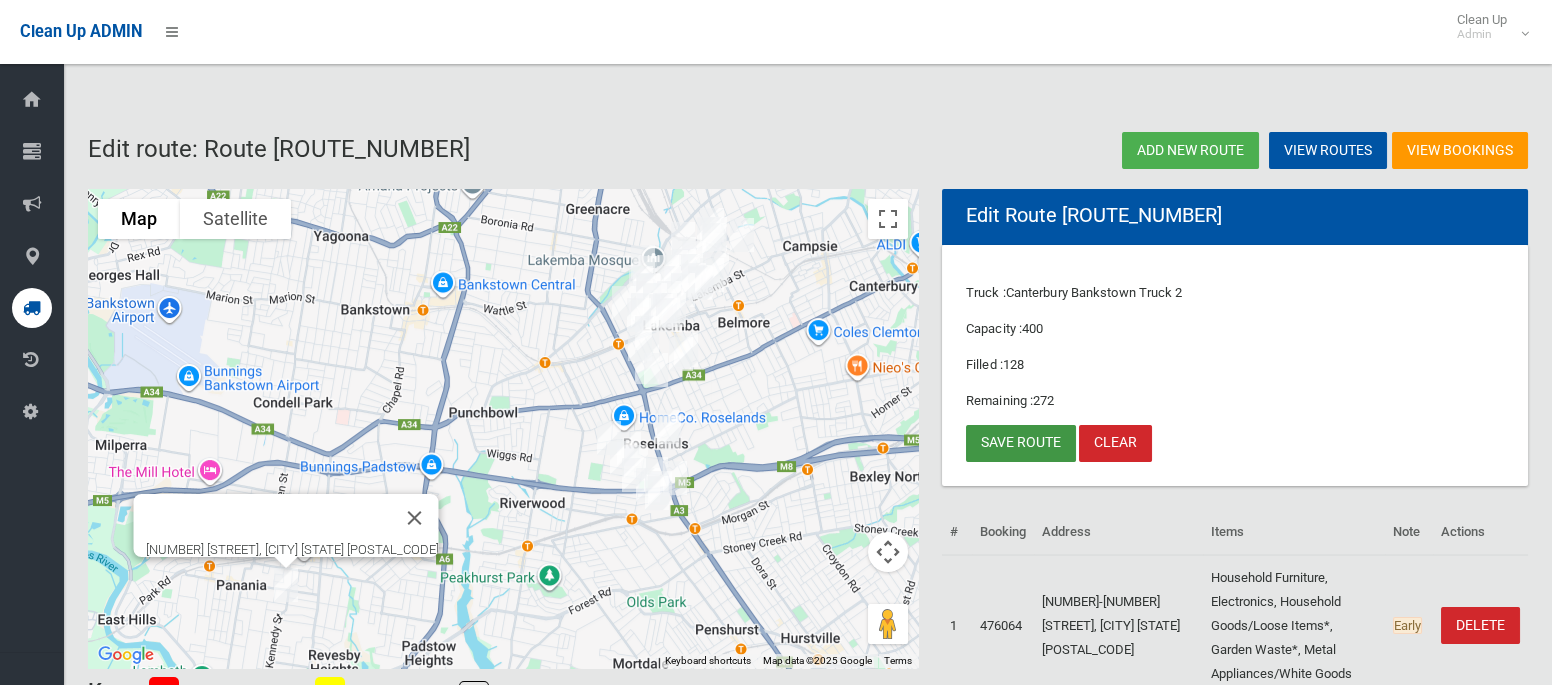 click on "Save route" at bounding box center [1021, 443] 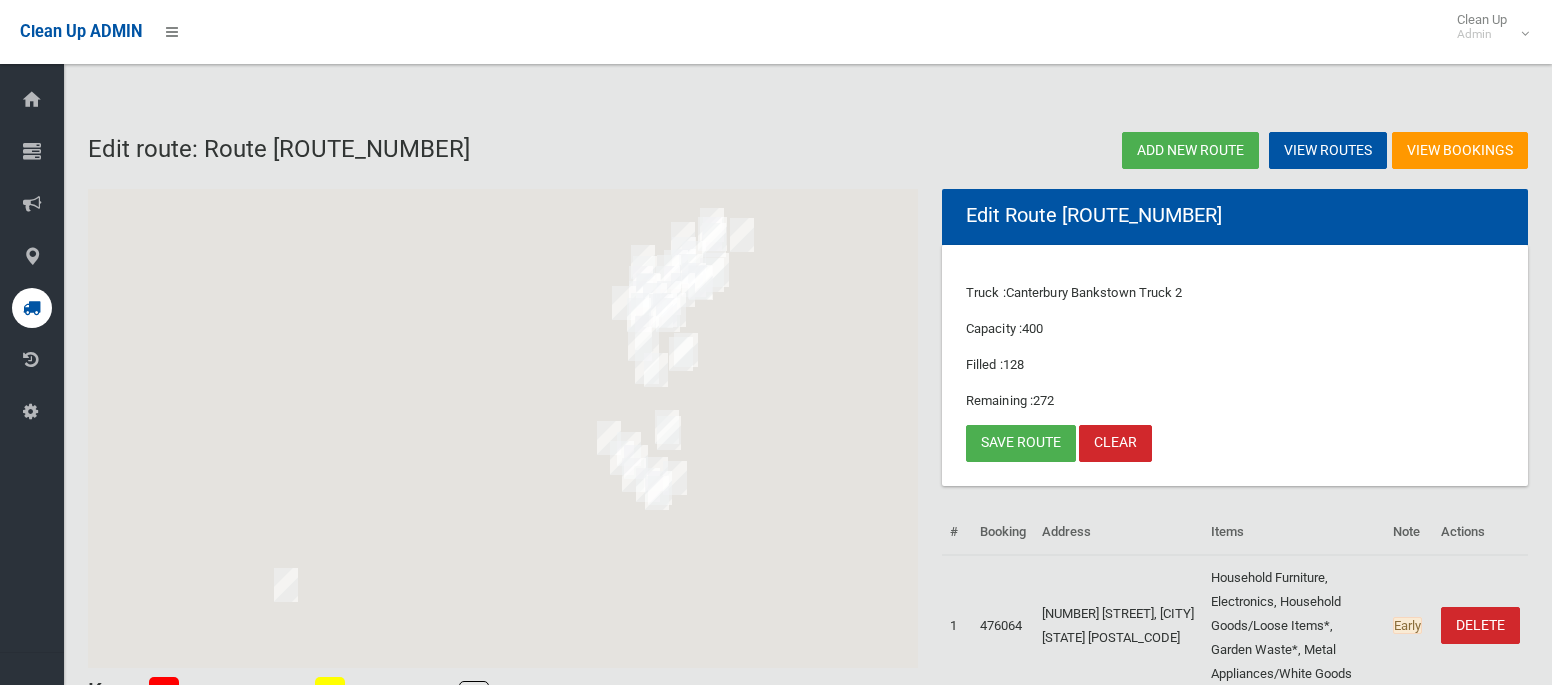 scroll, scrollTop: 0, scrollLeft: 0, axis: both 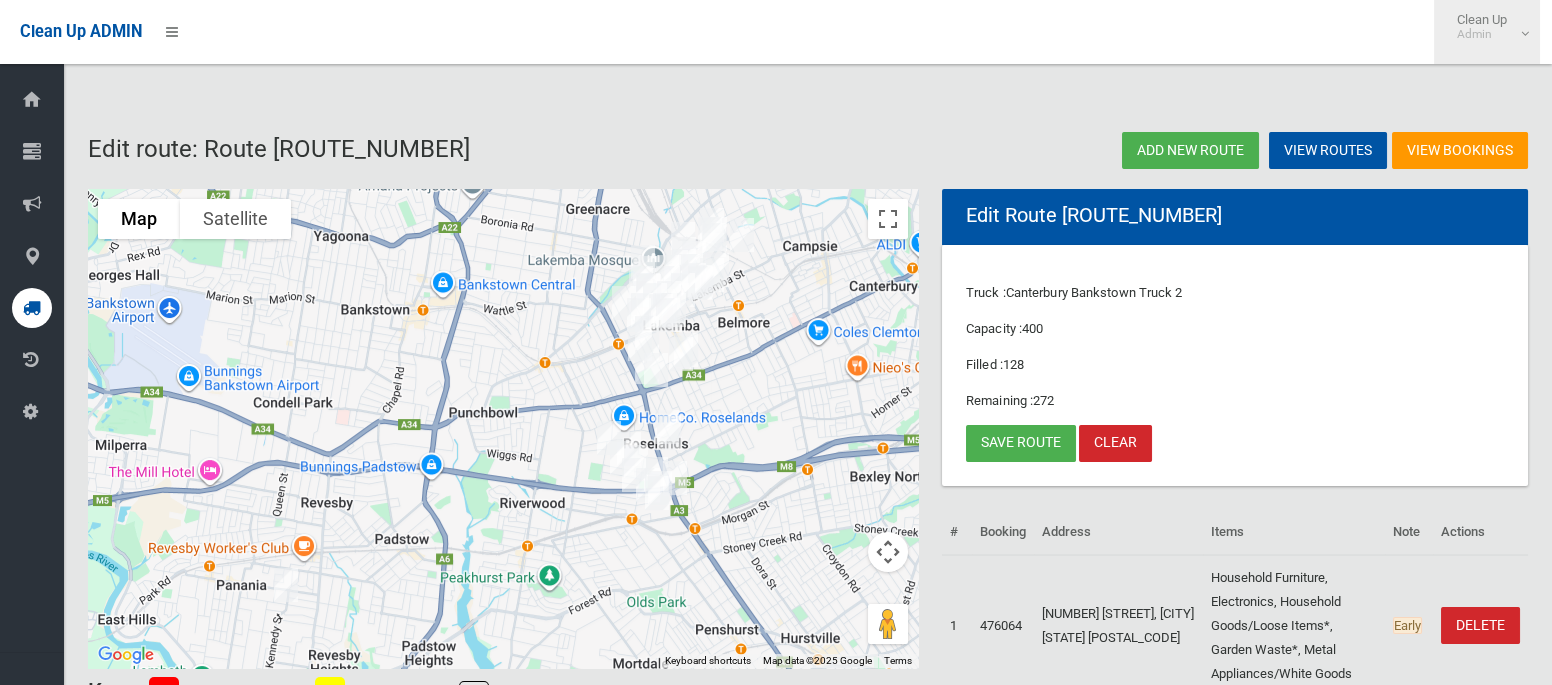 click on "Admin" at bounding box center [1482, 34] 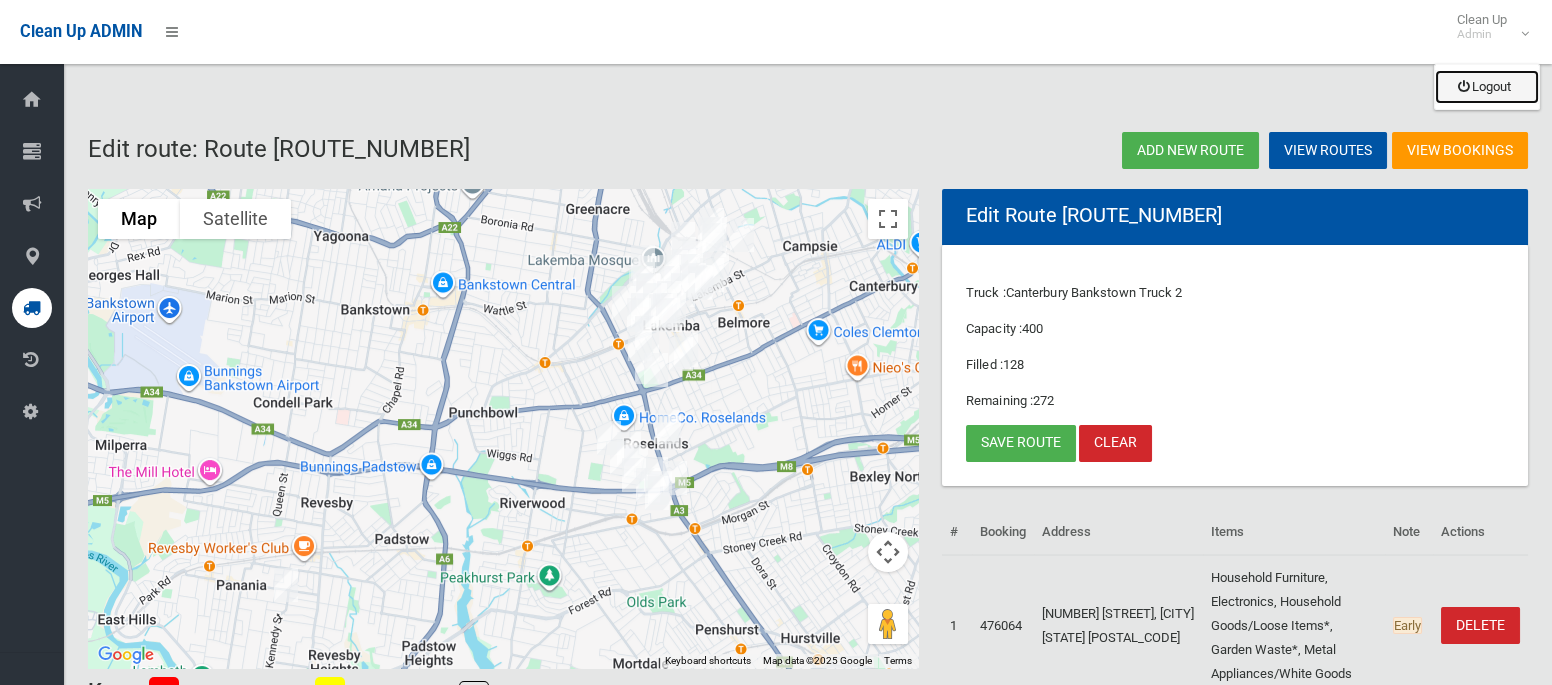 click on "Logout" at bounding box center [1487, 87] 